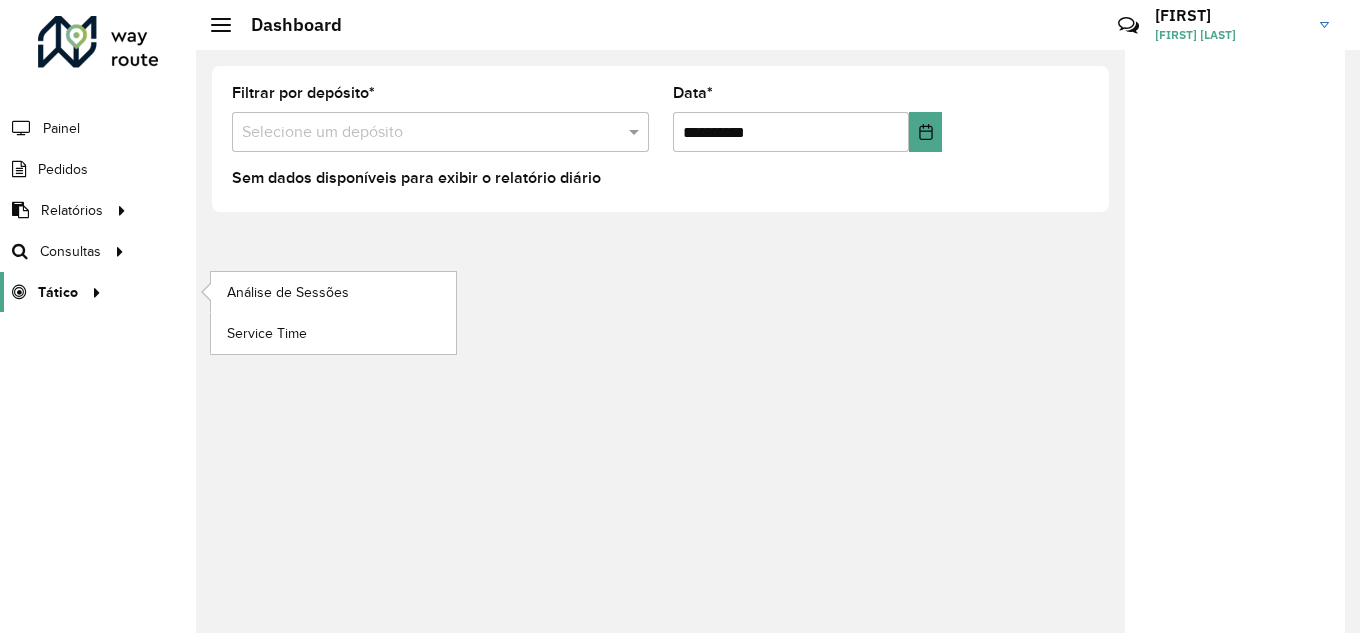 scroll, scrollTop: 0, scrollLeft: 0, axis: both 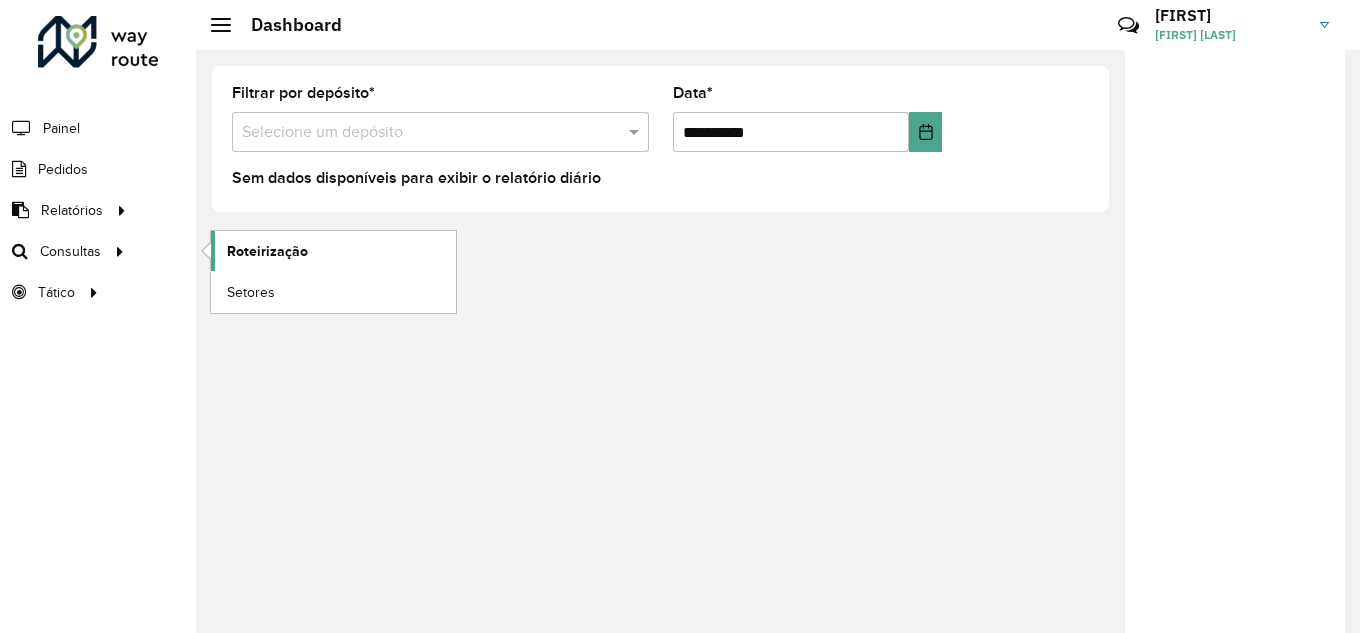 click on "Roteirização" 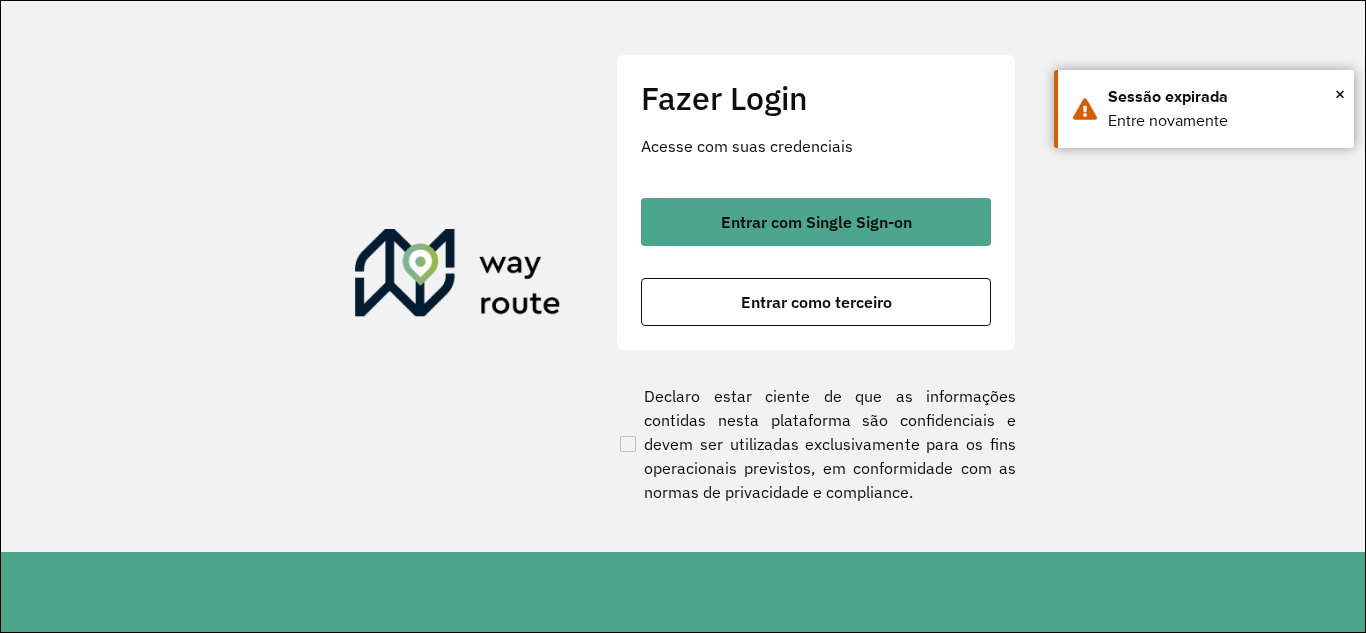 scroll, scrollTop: 0, scrollLeft: 0, axis: both 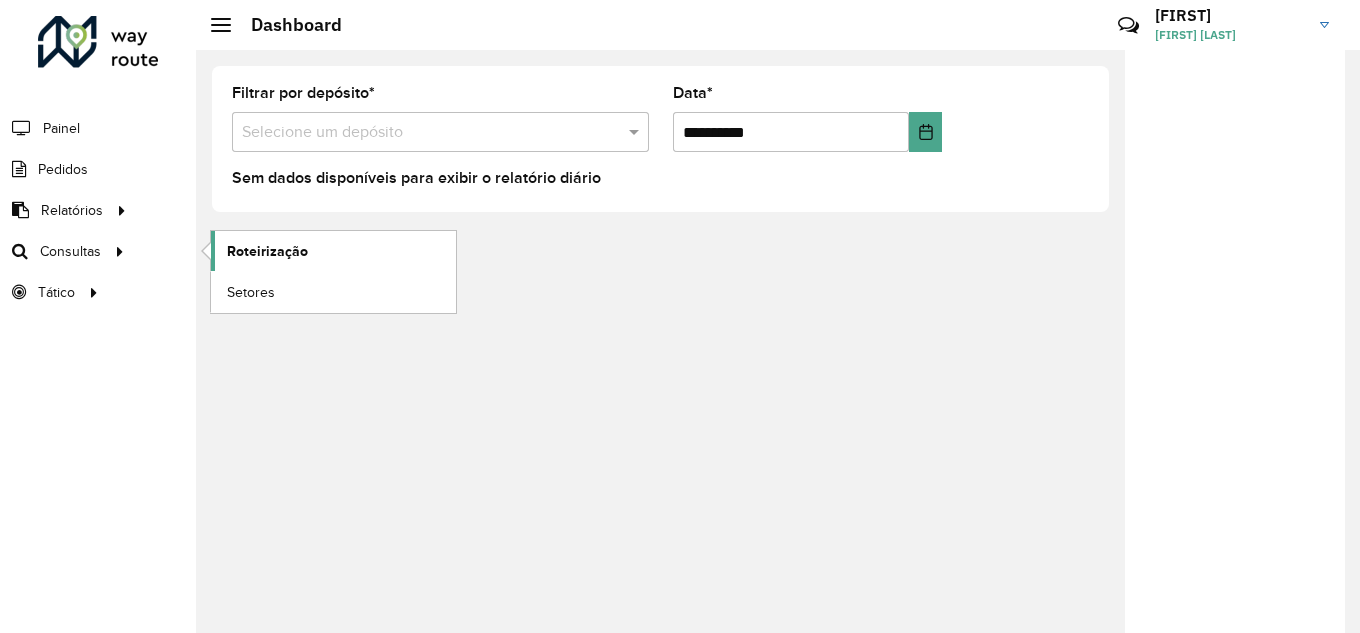 click on "Roteirização" 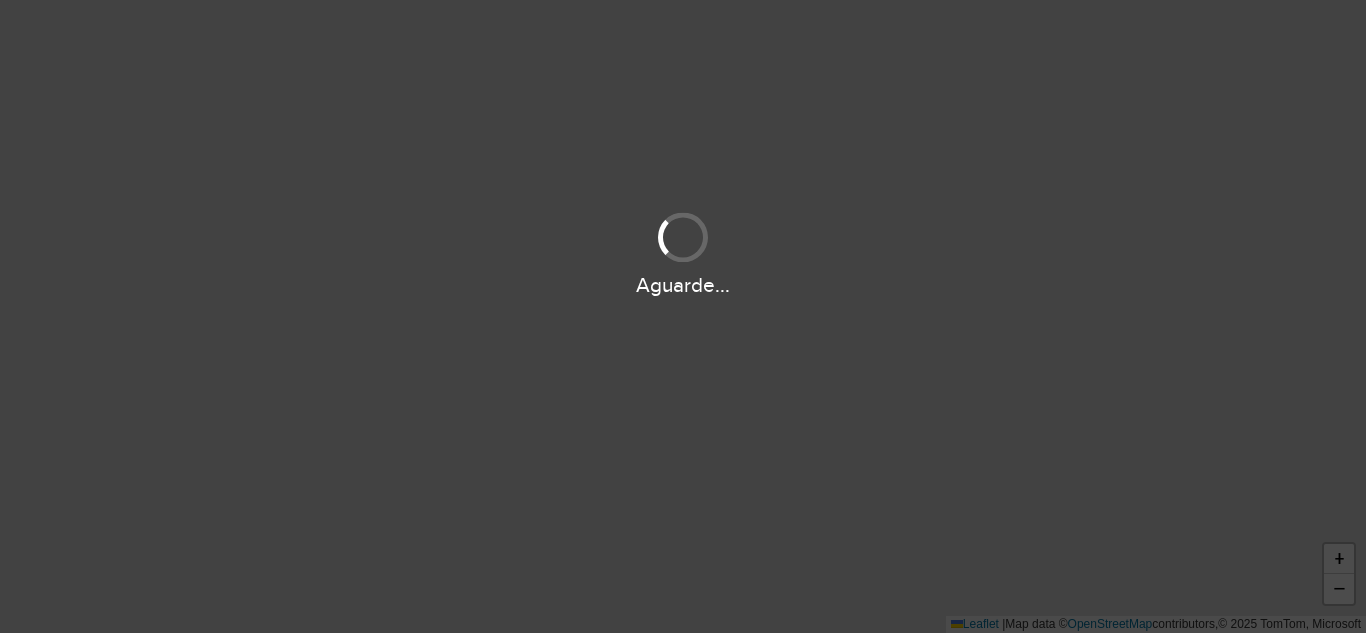 scroll, scrollTop: 0, scrollLeft: 0, axis: both 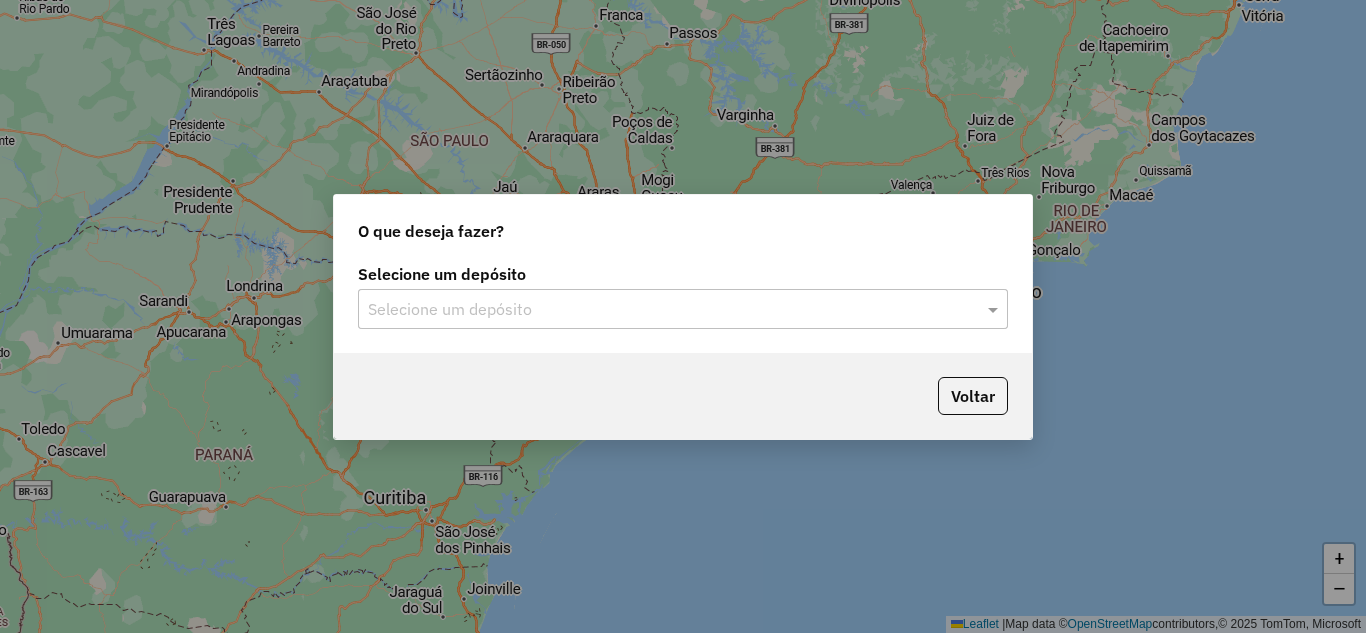 click 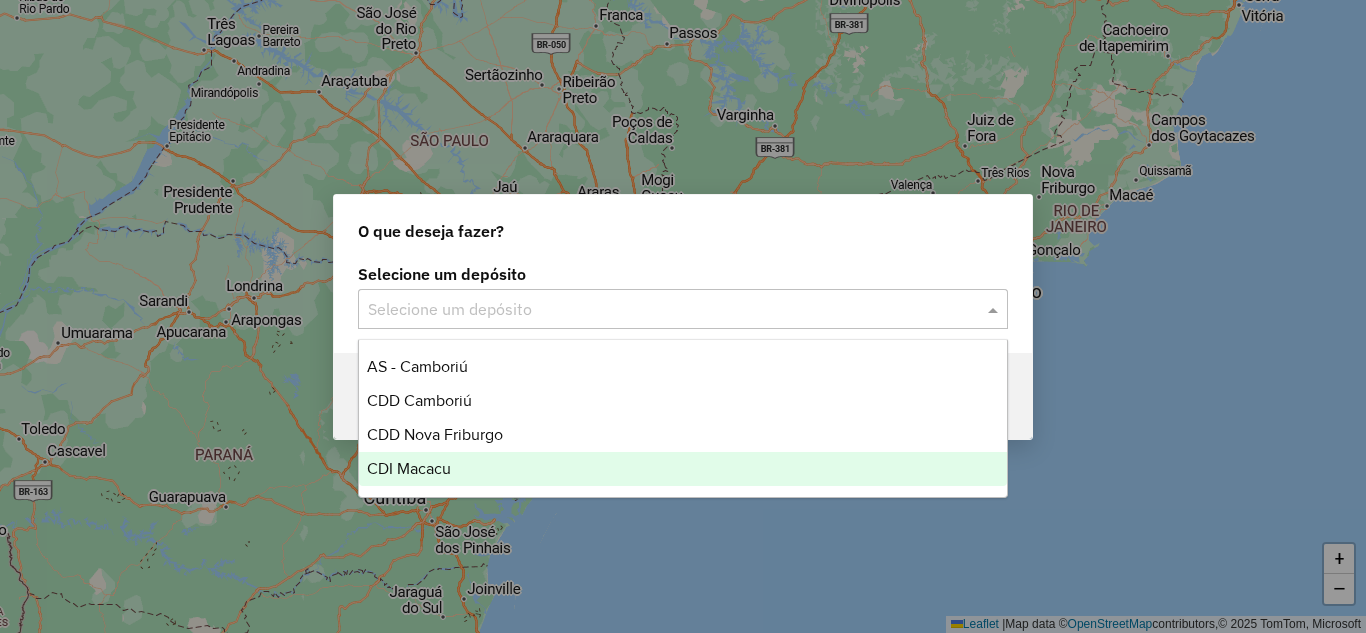click on "CDI Macacu" at bounding box center (409, 468) 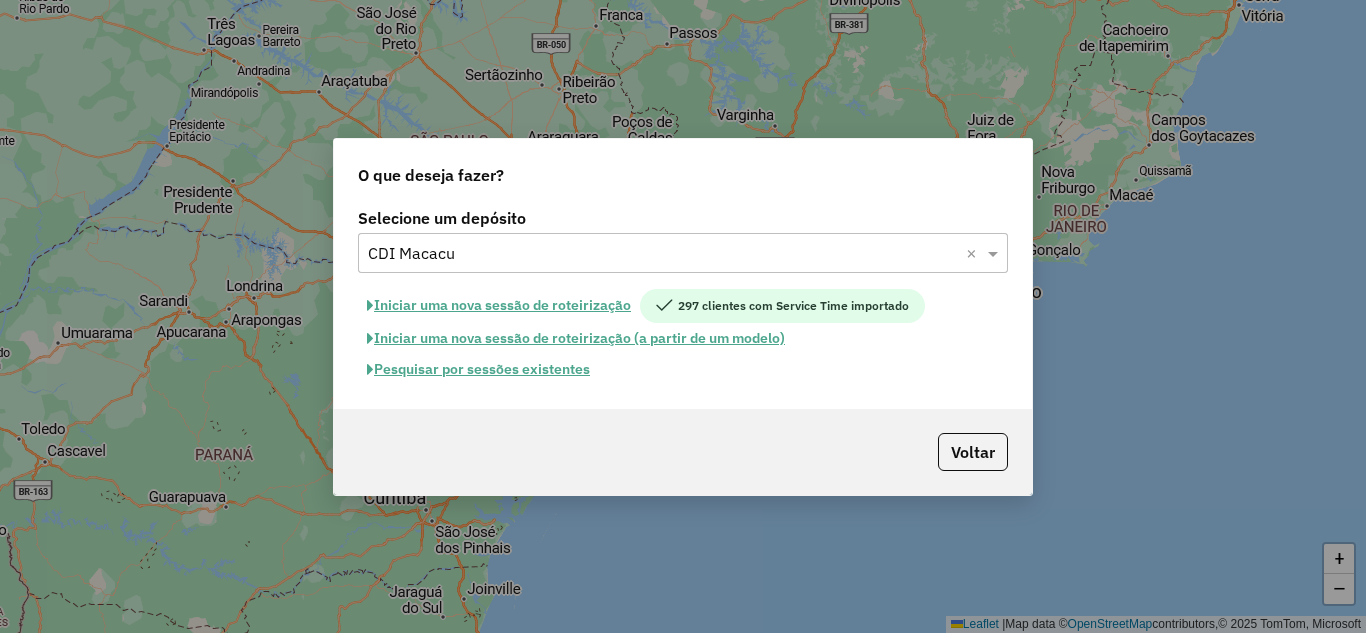 click on "Pesquisar por sessões existentes" 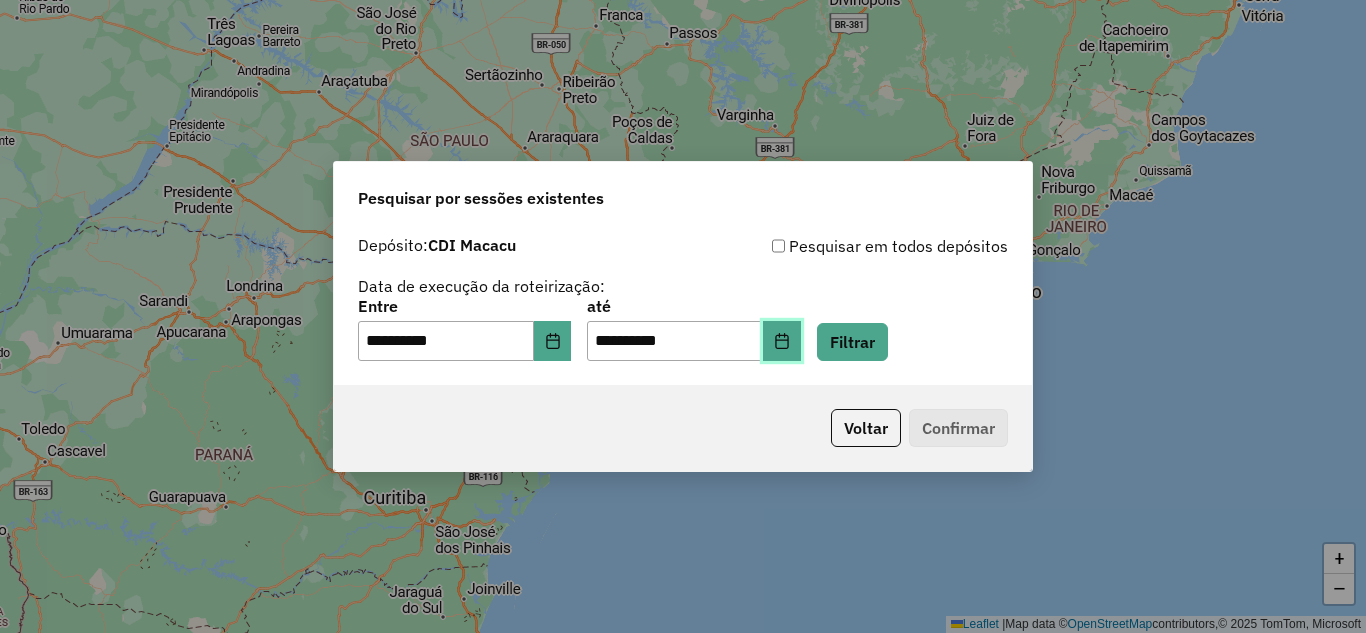 click 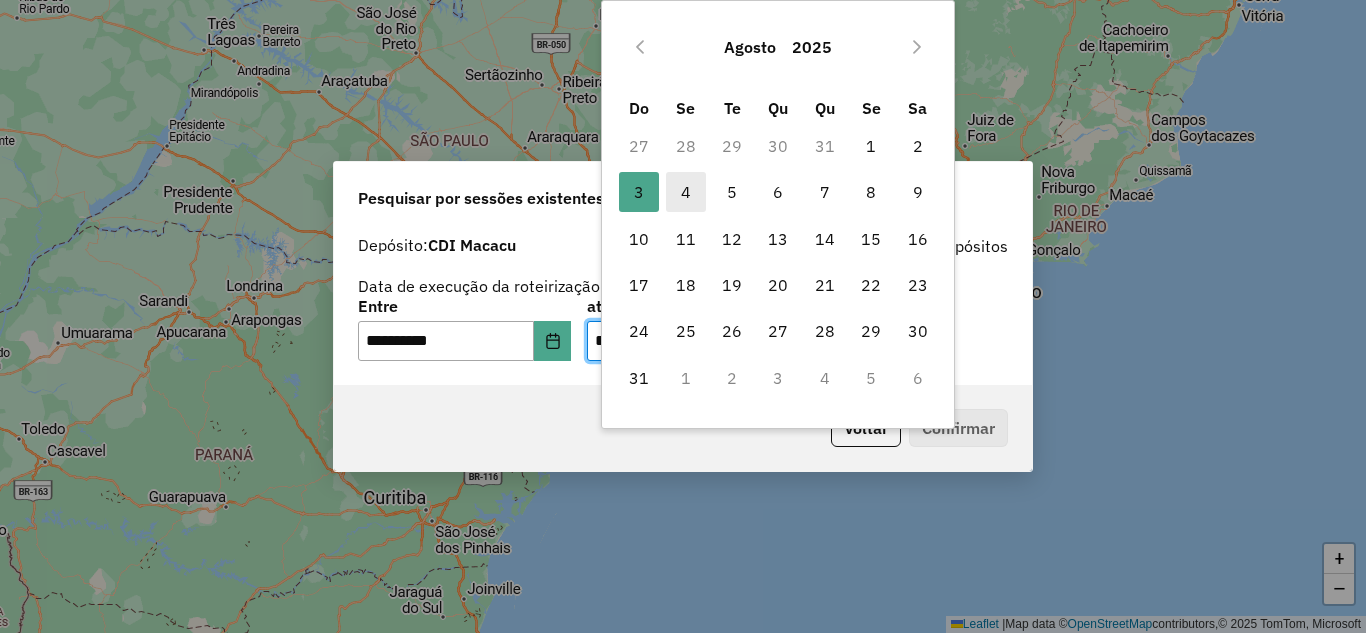 click on "4" at bounding box center [686, 192] 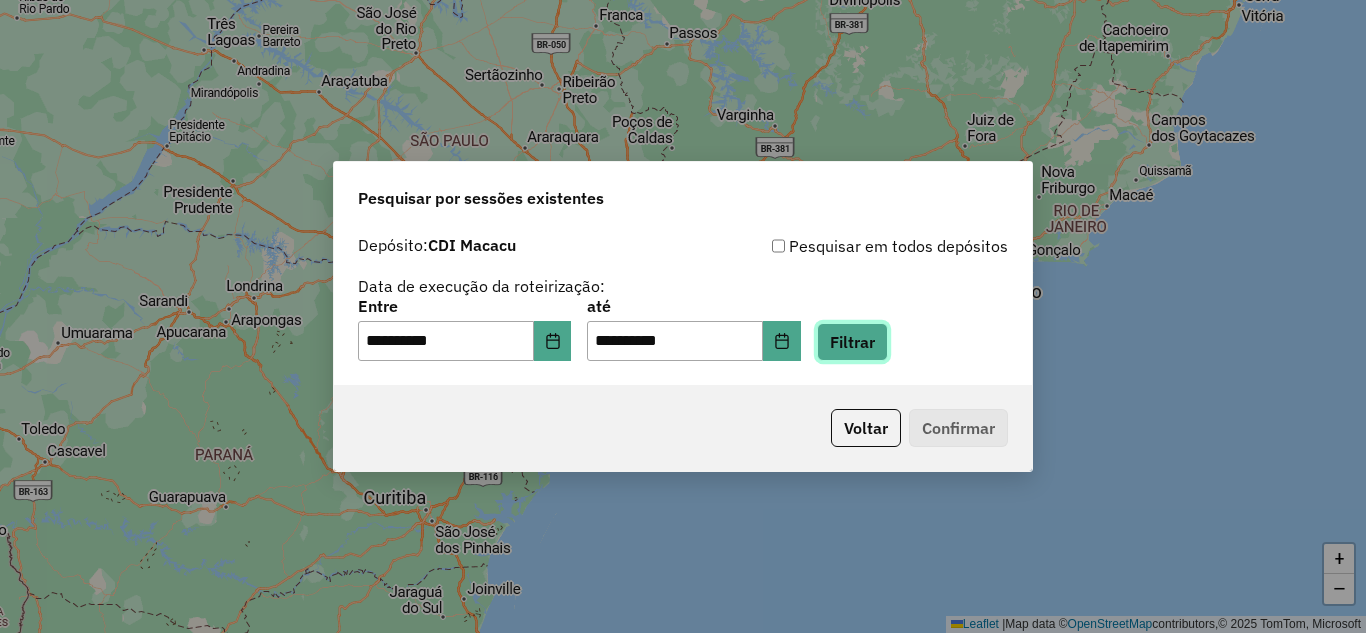 click on "Filtrar" 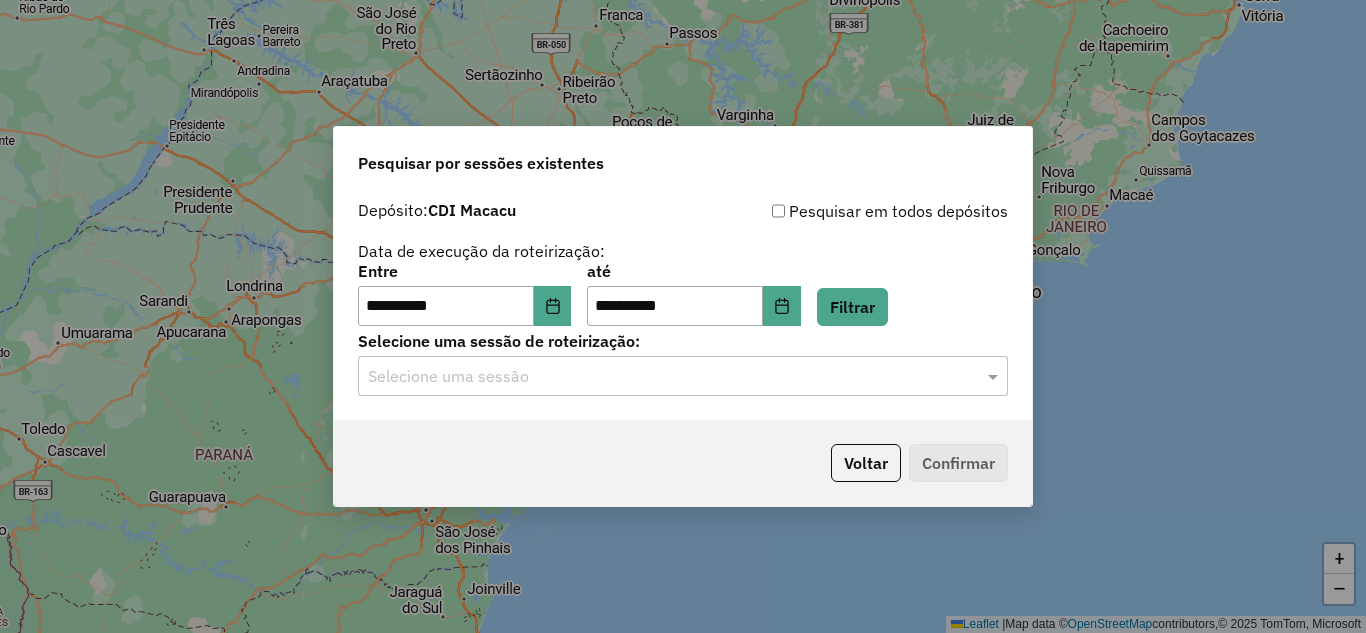 click 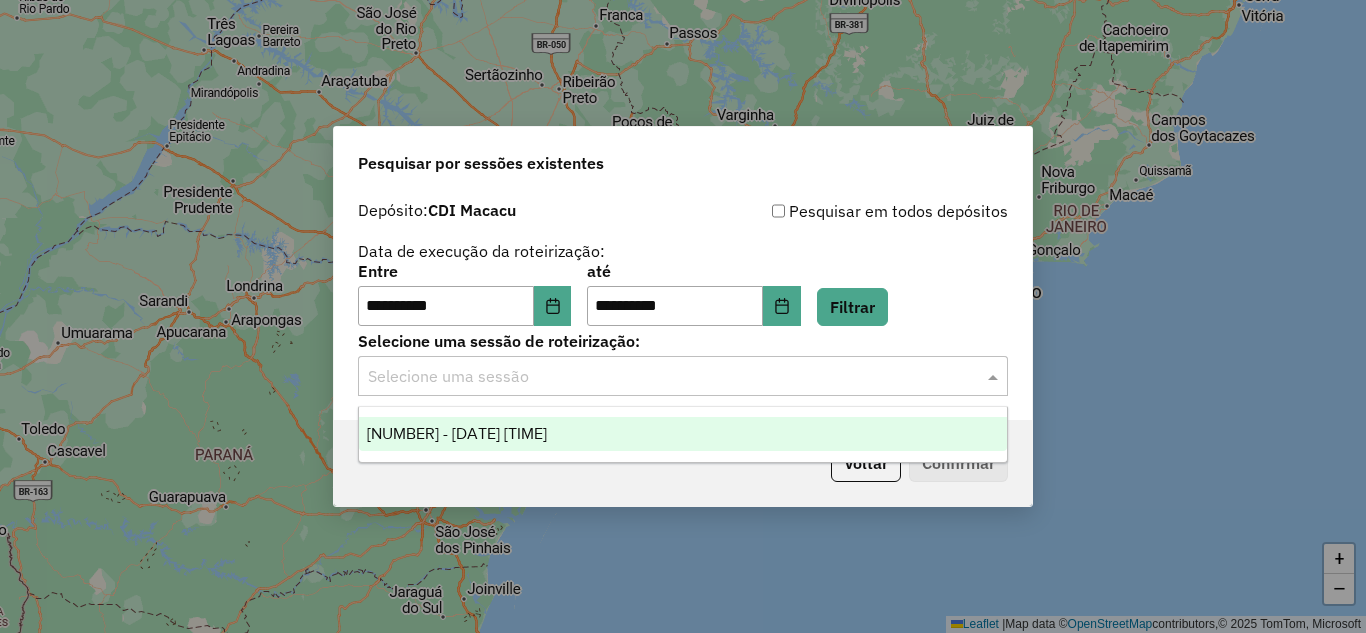 click on "1223235 - 04/08/2025 17:11" at bounding box center (683, 434) 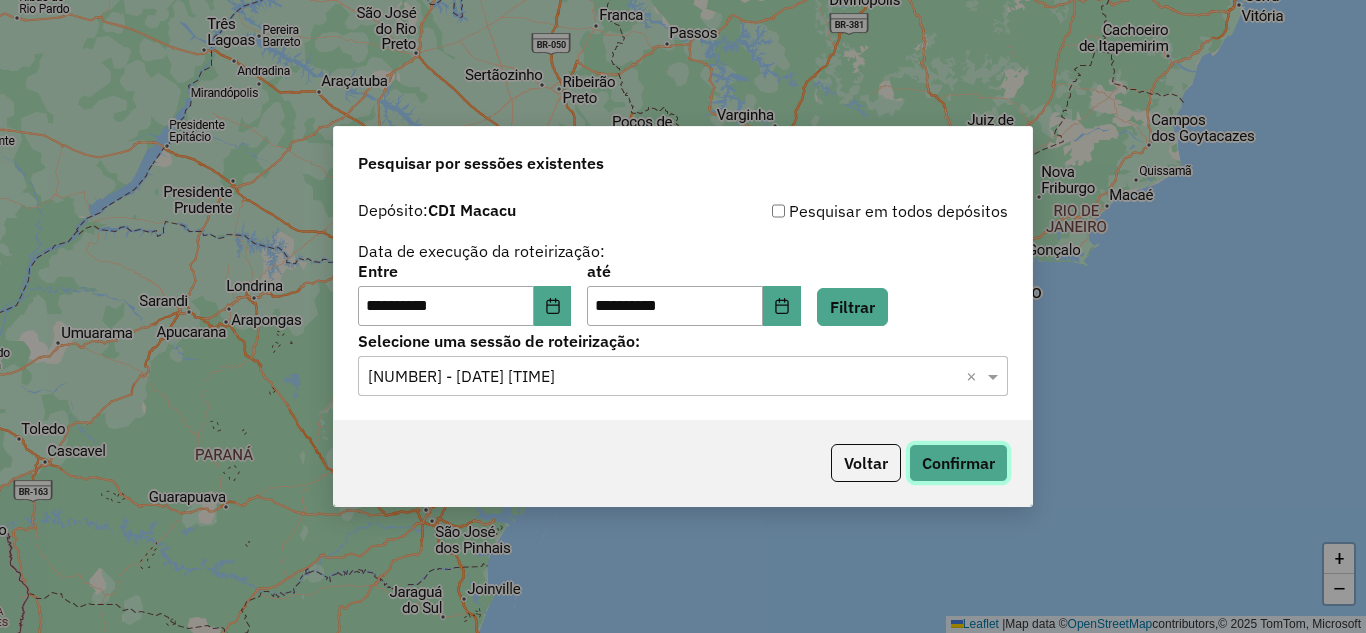 click on "Confirmar" 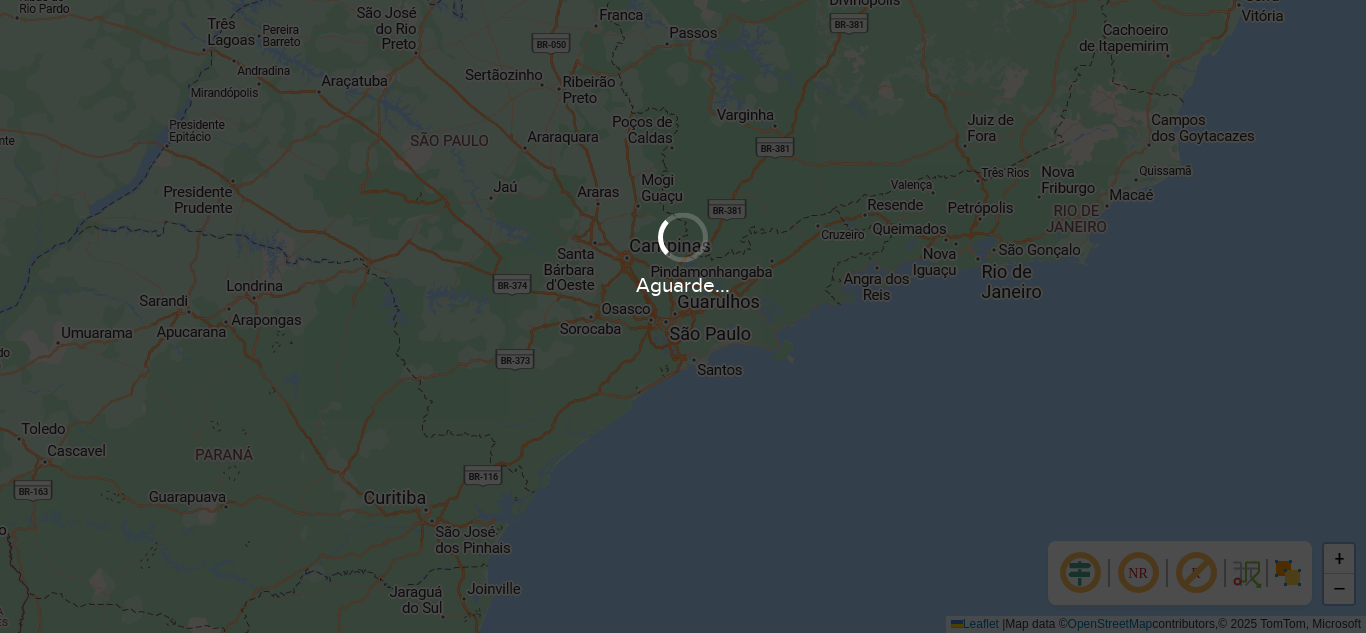 scroll, scrollTop: 0, scrollLeft: 0, axis: both 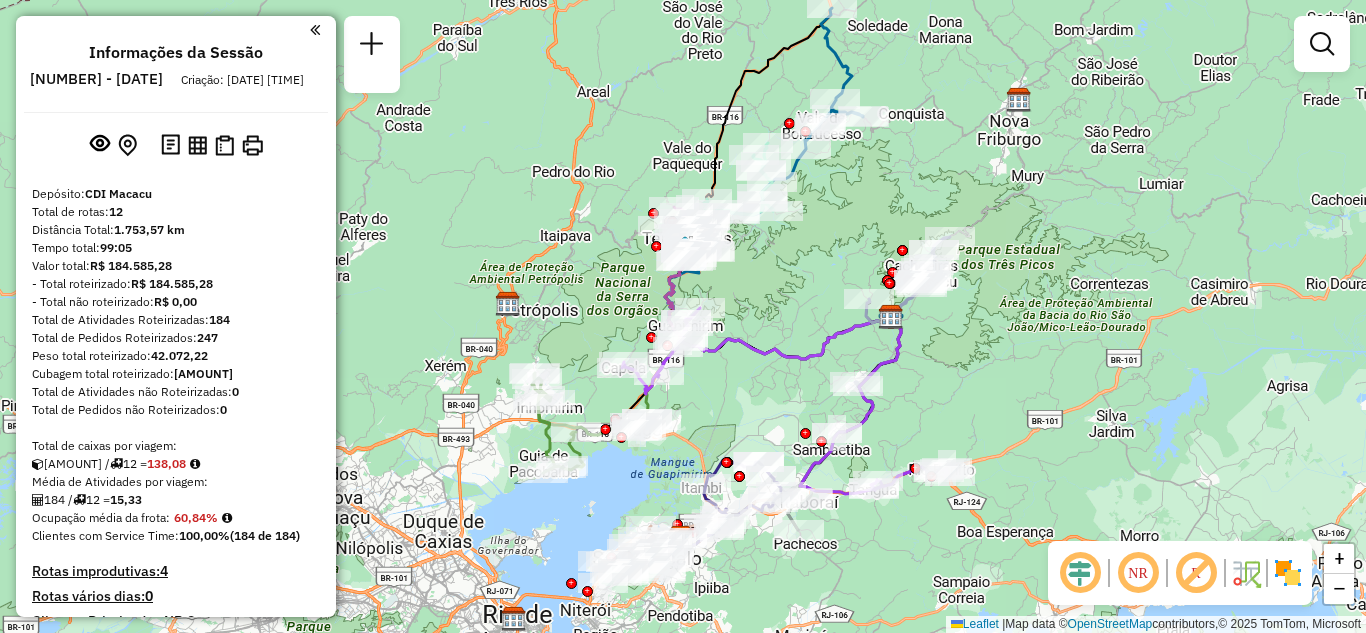 drag, startPoint x: 1074, startPoint y: 269, endPoint x: 1074, endPoint y: 280, distance: 11 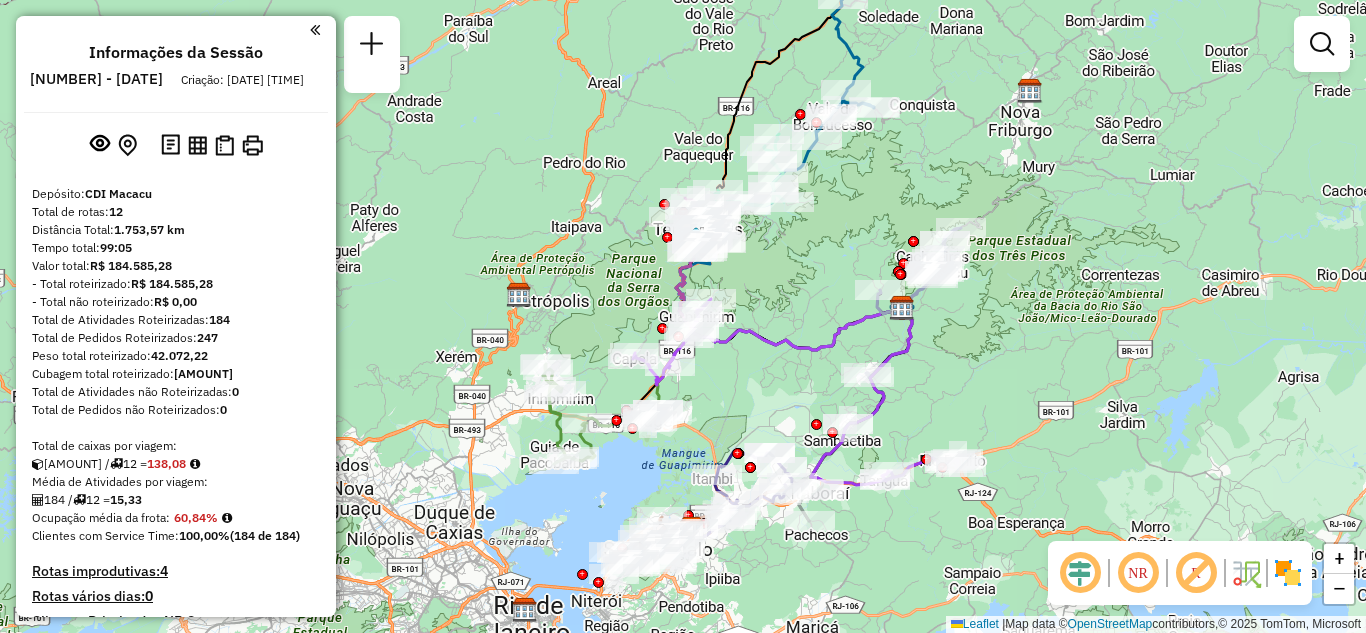 drag, startPoint x: 1031, startPoint y: 307, endPoint x: 1056, endPoint y: 277, distance: 39.051247 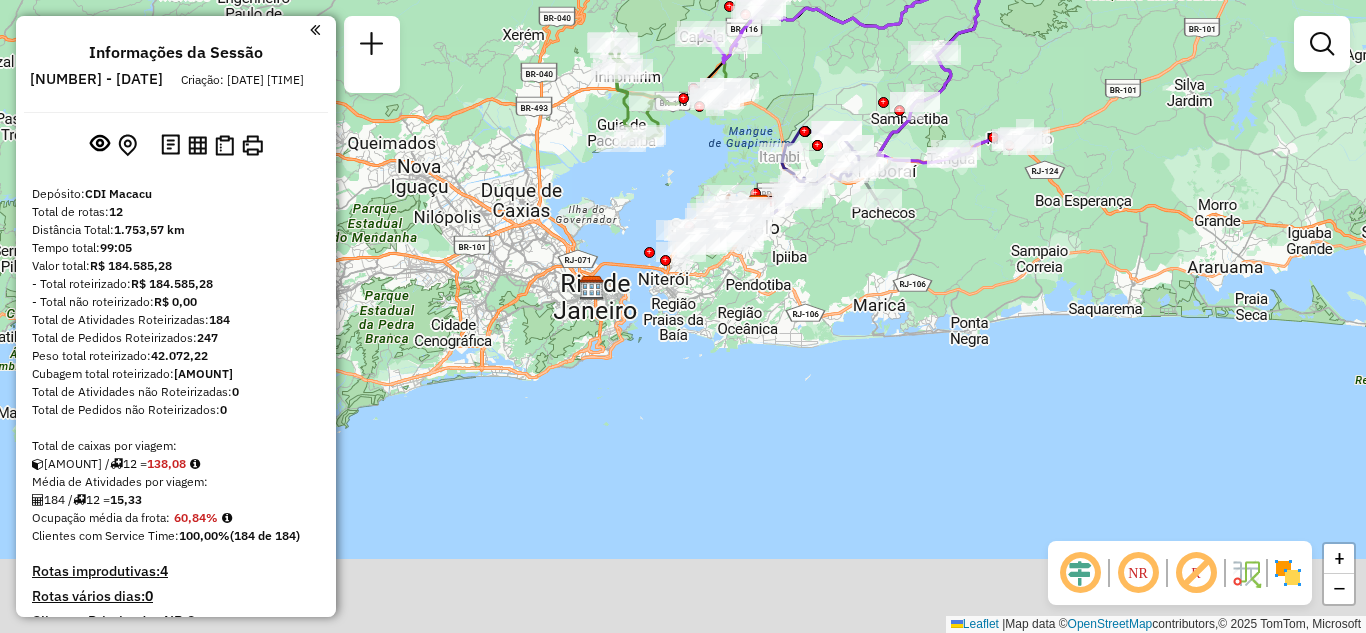 drag, startPoint x: 687, startPoint y: 442, endPoint x: 752, endPoint y: 120, distance: 328.49506 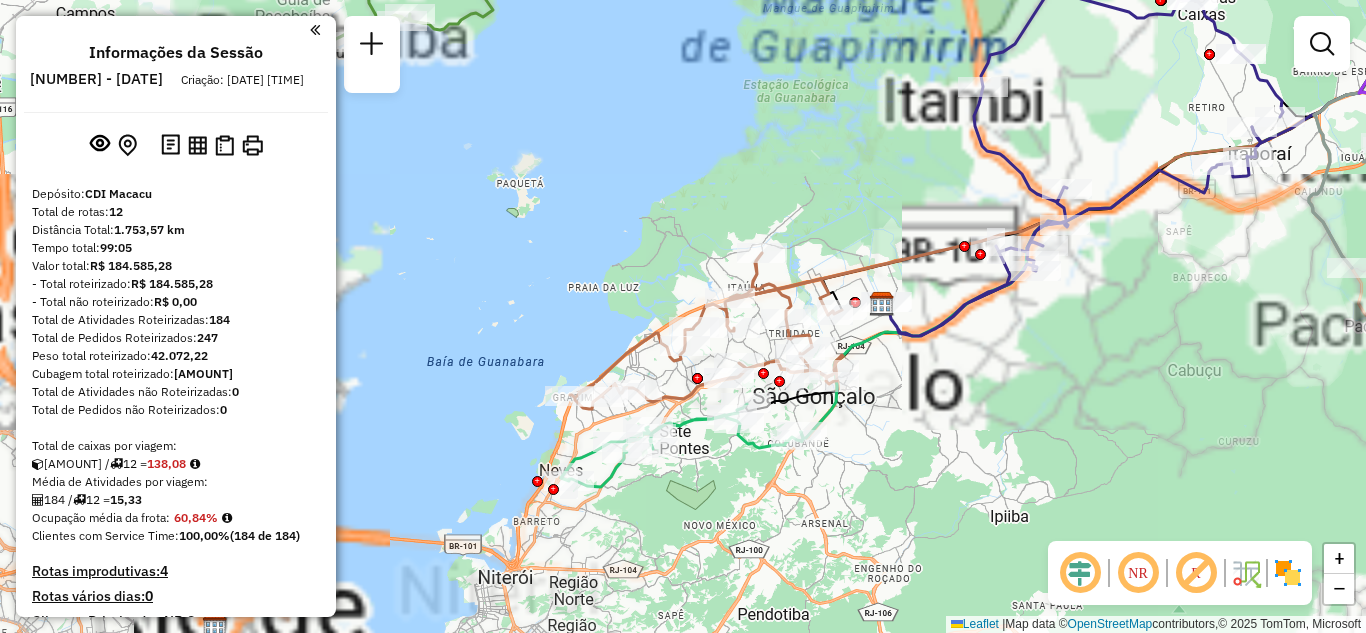 drag, startPoint x: 696, startPoint y: 201, endPoint x: 698, endPoint y: 173, distance: 28.071337 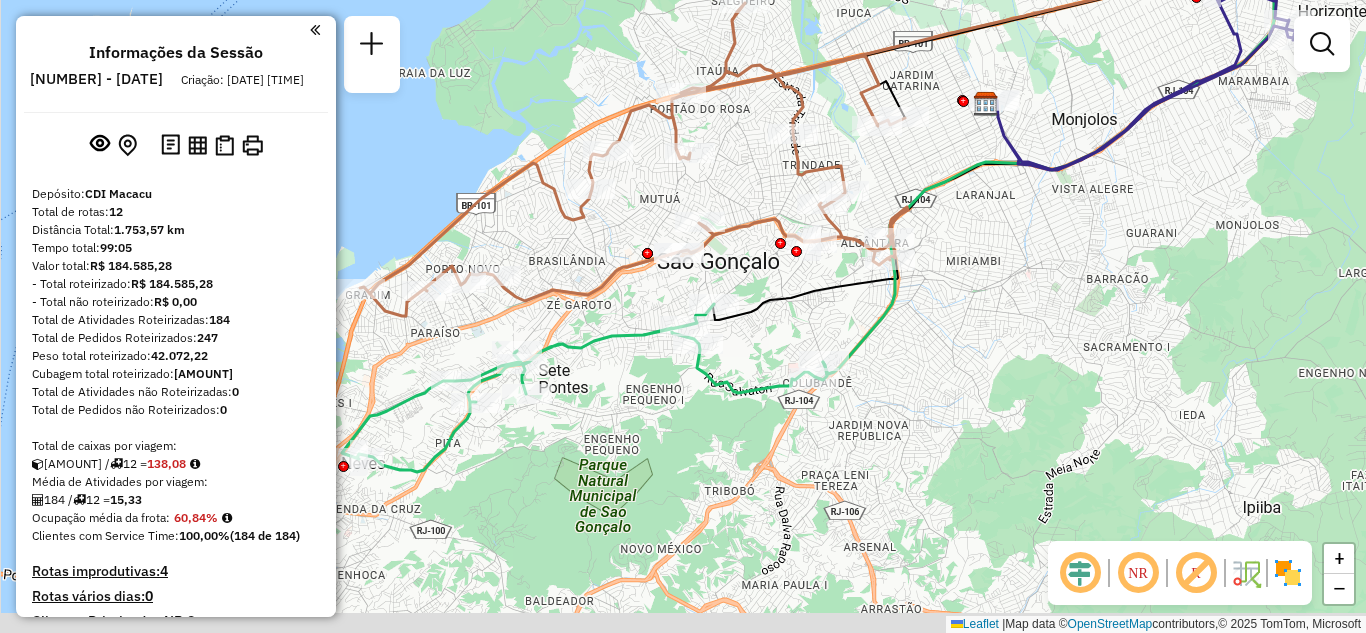 click on "Rota 5 - Placa [PLATE] [NUMBER] - [NAME] Janela de atendimento Grade de atendimento Capacidade Transportadoras Veículos Cliente Pedidos  Rotas Selecione os dias de semana para filtrar as janelas de atendimento  Seg   Ter   Qua   Qui   Sex   Sáb   Dom  Informe o período da janela de atendimento: De: Até:  Filtrar exatamente a janela do cliente  Considerar janela de atendimento padrão  Selecione os dias de semana para filtrar as grades de atendimento  Seg   Ter   Qua   Qui   Sex   Sáb   Dom   Considerar clientes sem dia de atendimento cadastrado  Clientes fora do dia de atendimento selecionado Filtrar as atividades entre os valores definidos abaixo:  Peso mínimo:   Peso máximo:   Cubagem mínima:   Cubagem máxima:   De:   Até:  Filtrar as atividades entre o tempo de atendimento definido abaixo:  De:   Até:   Considerar capacidade total dos clientes não roteirizados Transportadora: Selecione um ou mais itens Tipo de veículo: Selecione um ou mais itens Veículo: Motorista: Nome: Rótulo:" 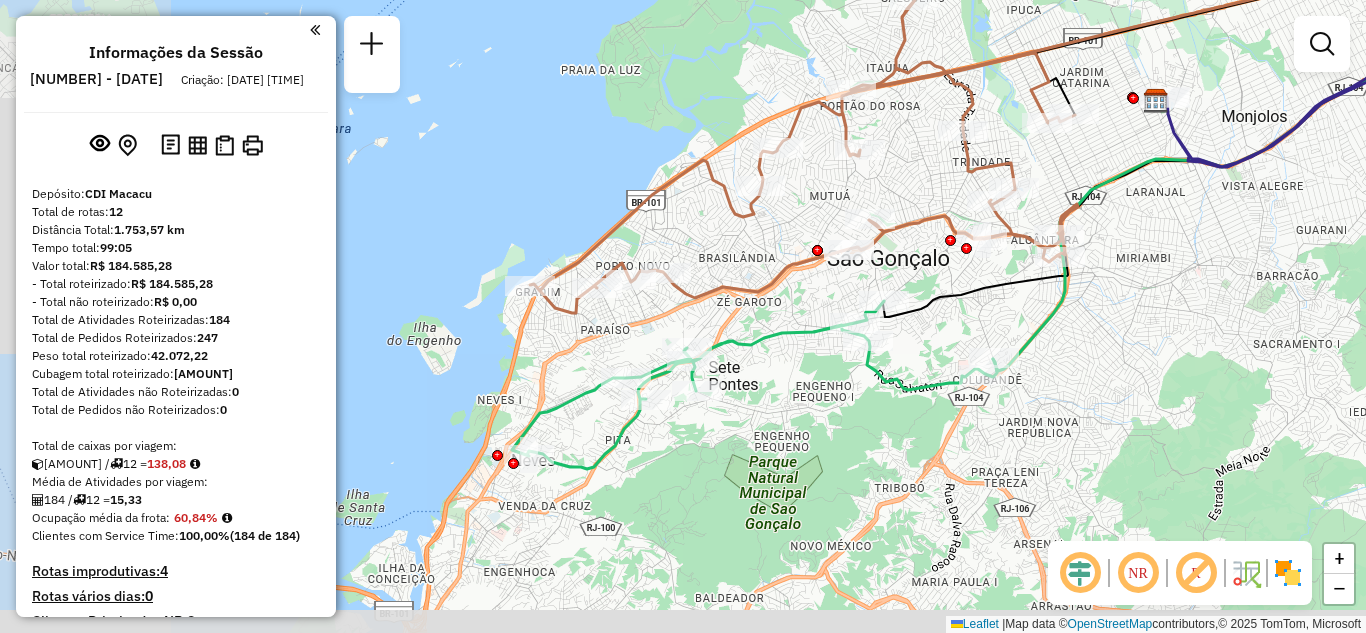 drag, startPoint x: 966, startPoint y: 396, endPoint x: 1132, endPoint y: 393, distance: 166.0271 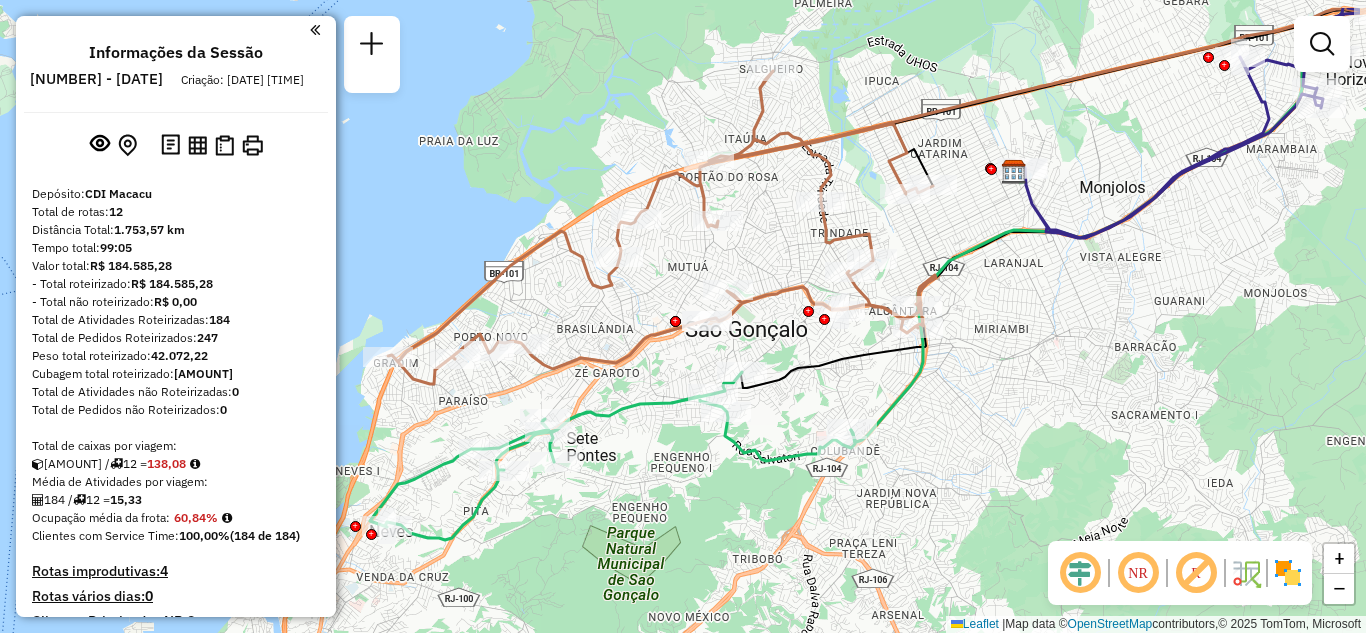 drag, startPoint x: 749, startPoint y: 453, endPoint x: 560, endPoint y: 495, distance: 193.61043 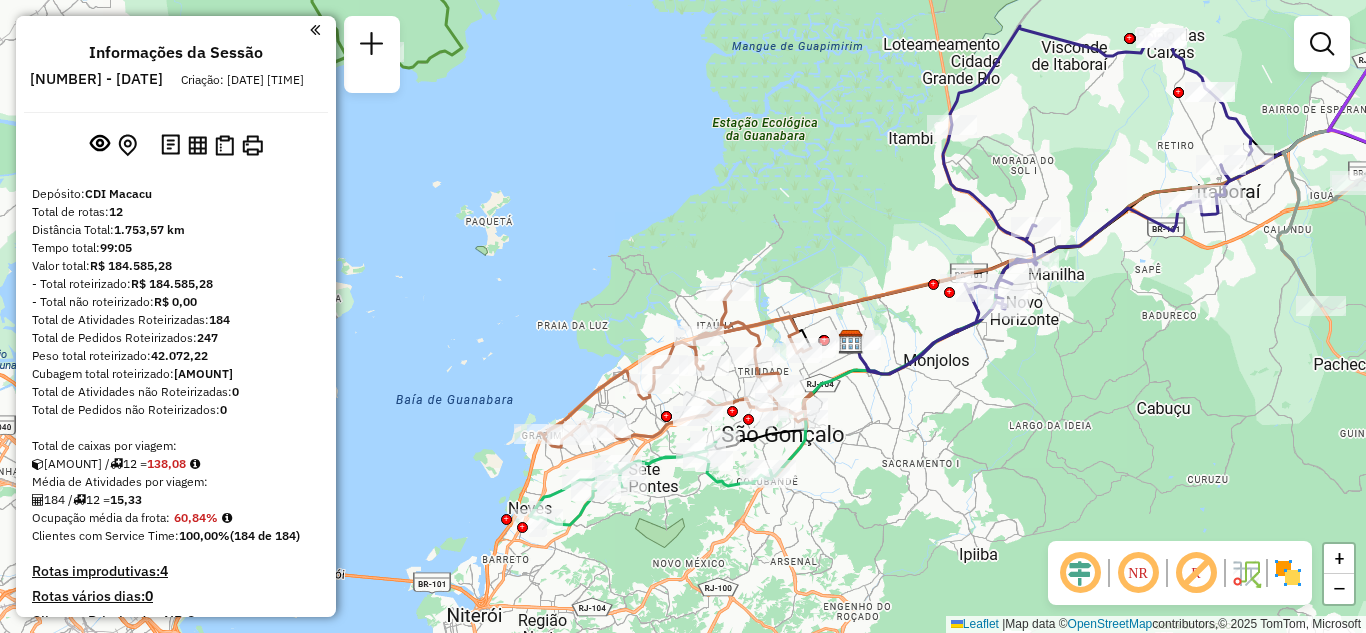 drag, startPoint x: 914, startPoint y: 435, endPoint x: 923, endPoint y: 406, distance: 30.364452 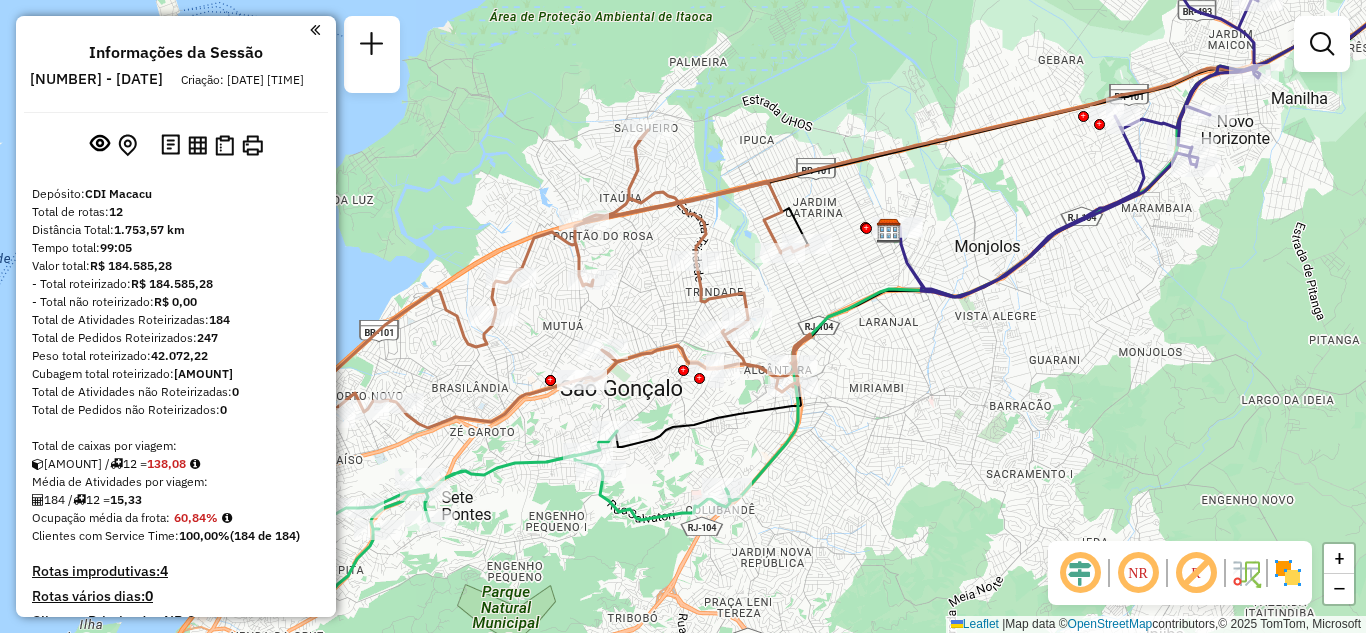 drag, startPoint x: 980, startPoint y: 361, endPoint x: 1158, endPoint y: 381, distance: 179.12007 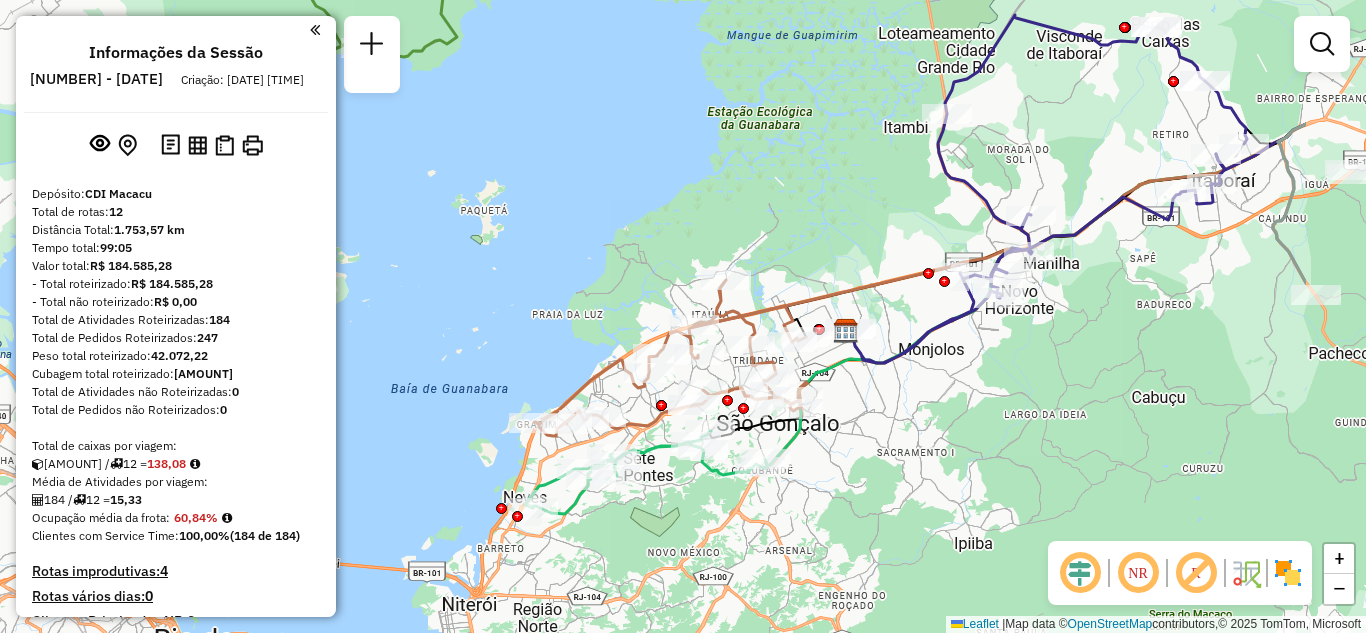 drag, startPoint x: 1146, startPoint y: 412, endPoint x: 950, endPoint y: 422, distance: 196.25494 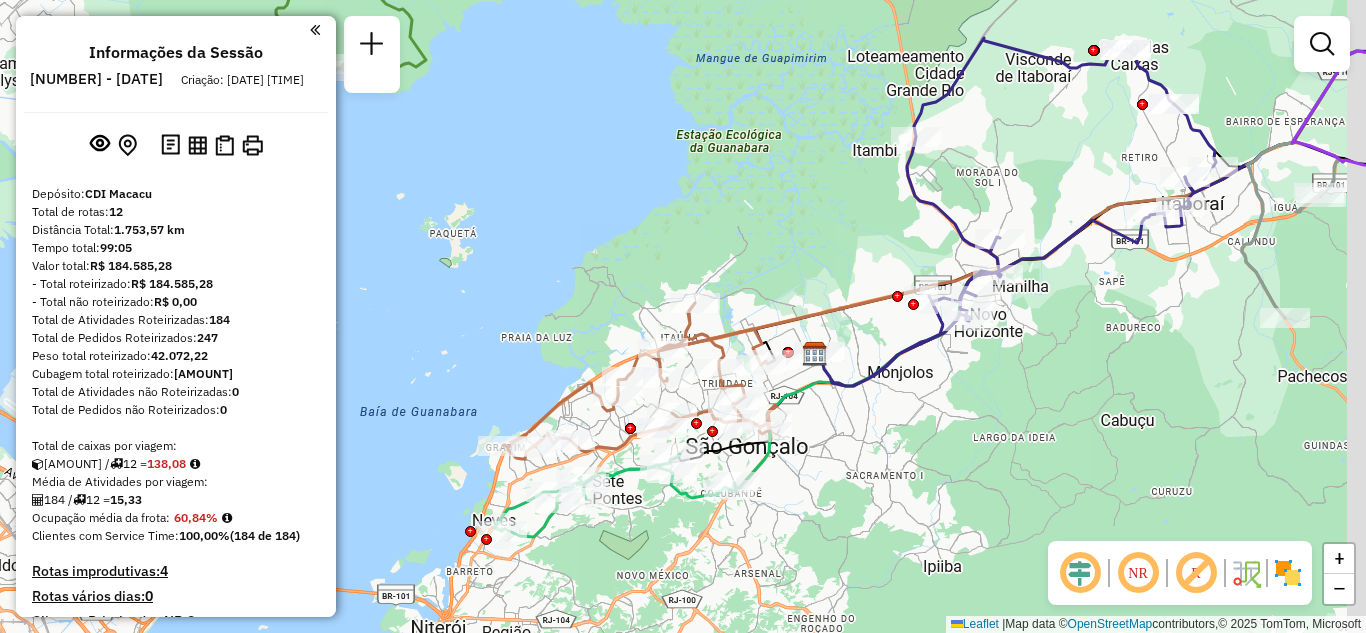 drag, startPoint x: 632, startPoint y: 106, endPoint x: 604, endPoint y: 122, distance: 32.24903 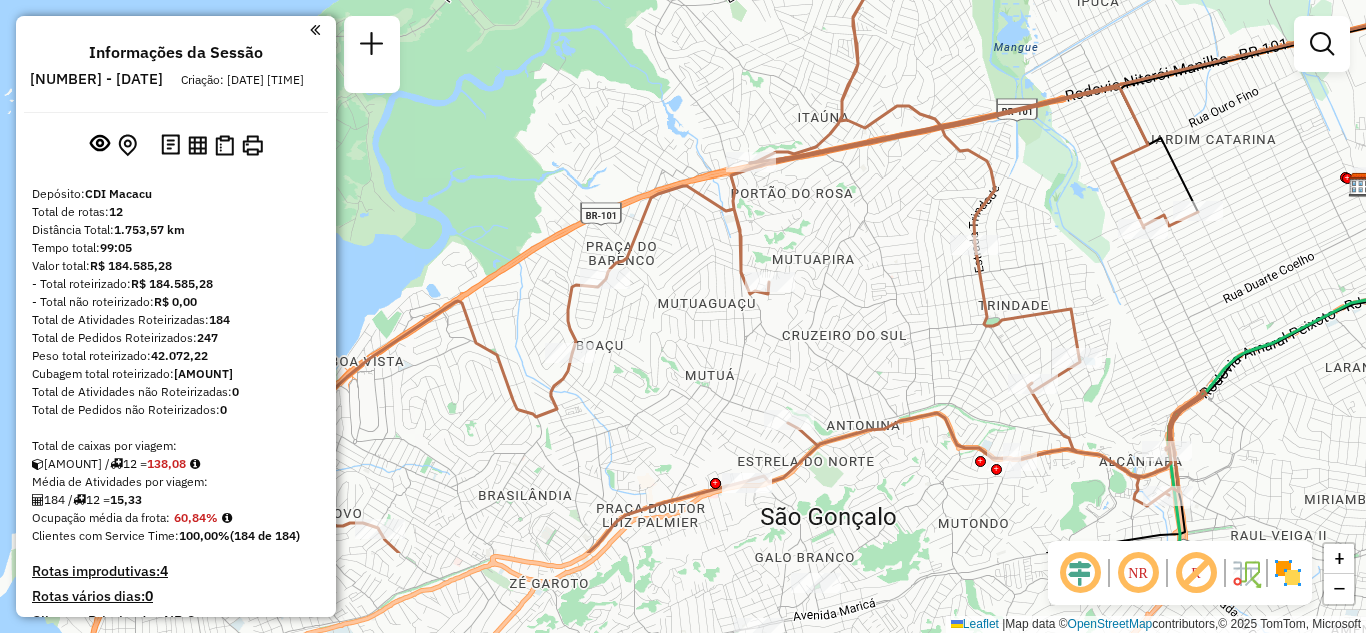 drag, startPoint x: 784, startPoint y: 389, endPoint x: 799, endPoint y: 241, distance: 148.7582 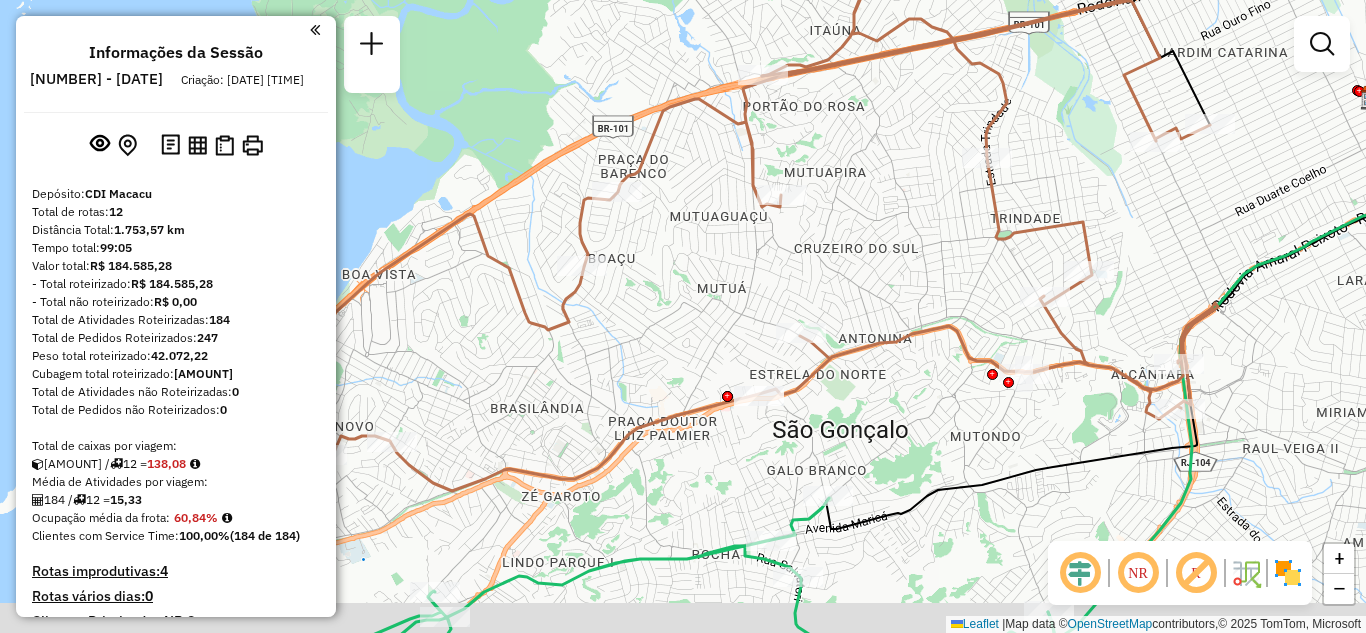 drag, startPoint x: 841, startPoint y: 303, endPoint x: 844, endPoint y: 240, distance: 63.07139 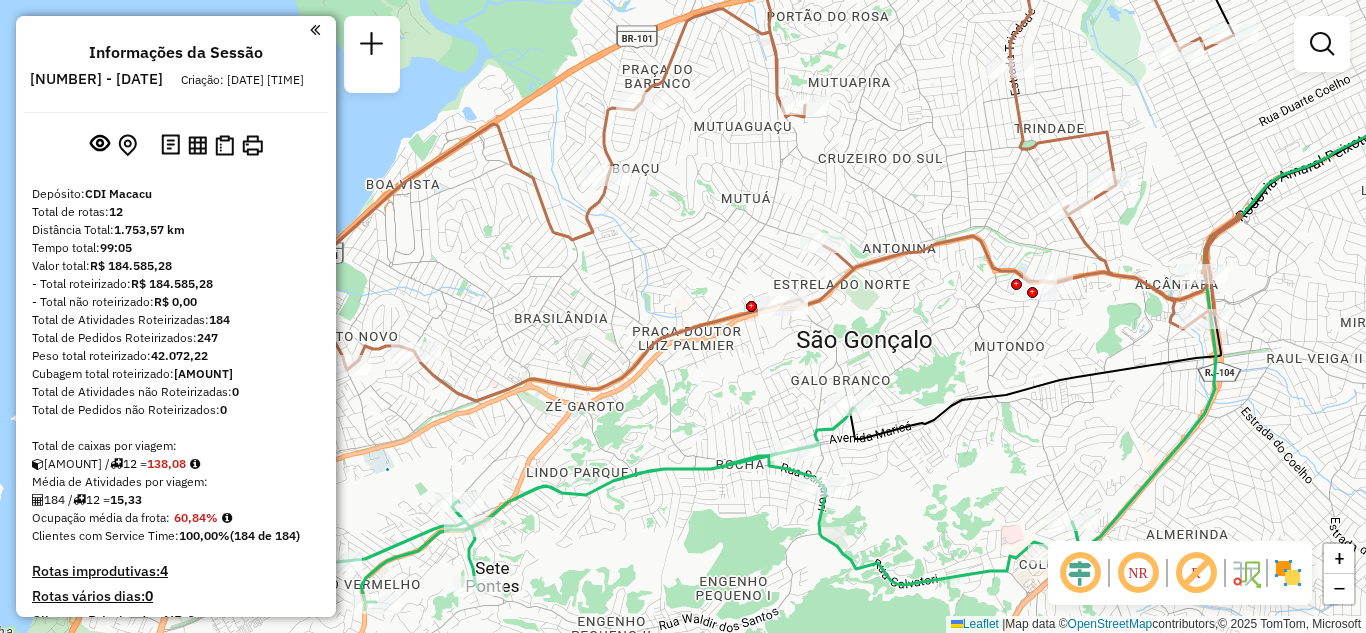 drag, startPoint x: 739, startPoint y: 265, endPoint x: 739, endPoint y: 165, distance: 100 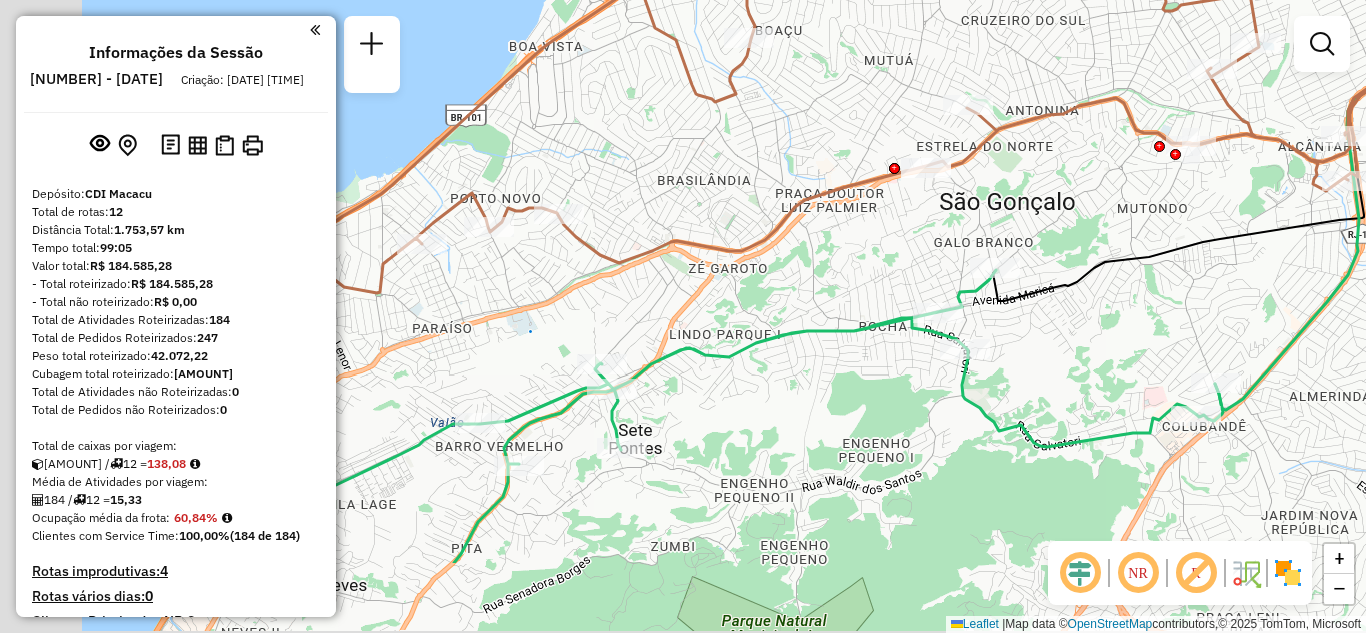 drag, startPoint x: 671, startPoint y: 260, endPoint x: 813, endPoint y: 126, distance: 195.24344 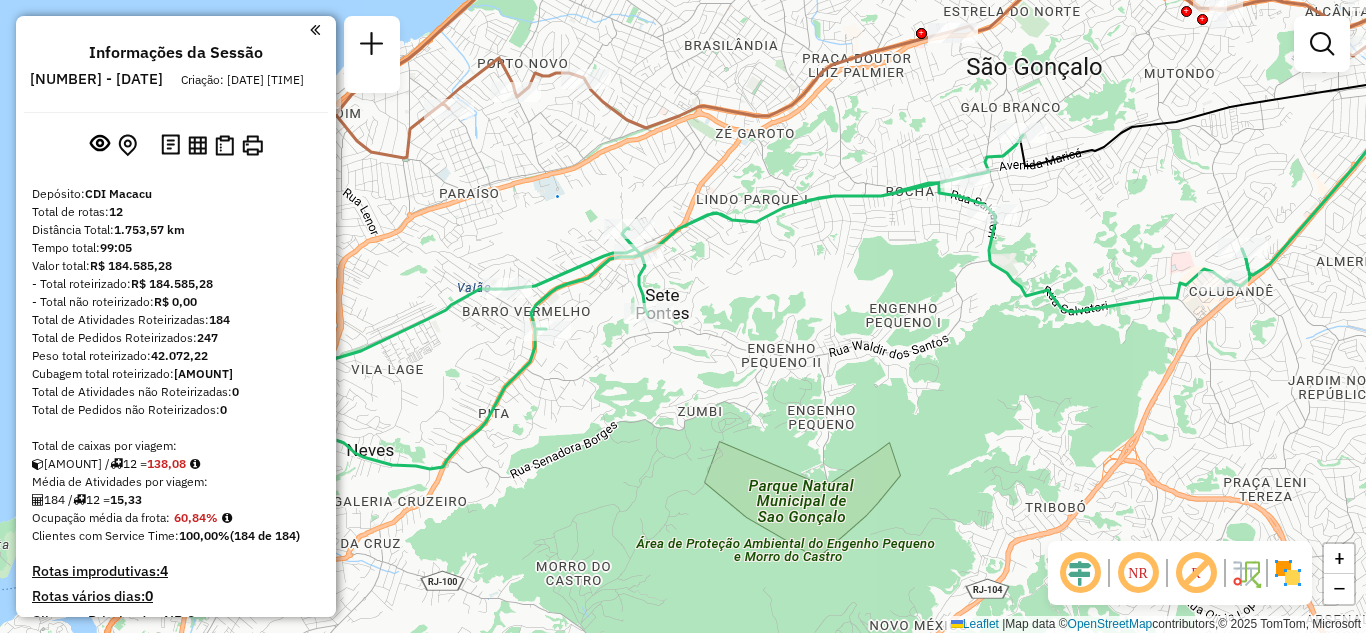 drag, startPoint x: 782, startPoint y: 288, endPoint x: 749, endPoint y: 285, distance: 33.13608 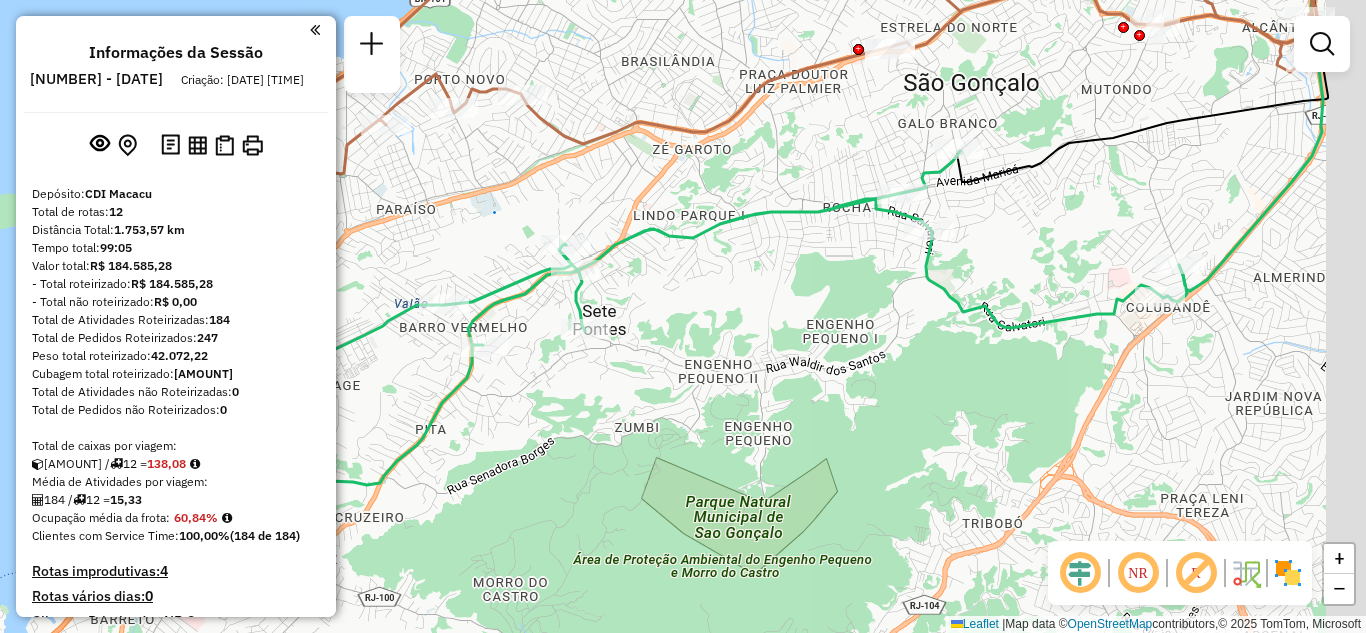 drag, startPoint x: 789, startPoint y: 282, endPoint x: 642, endPoint y: 327, distance: 153.73354 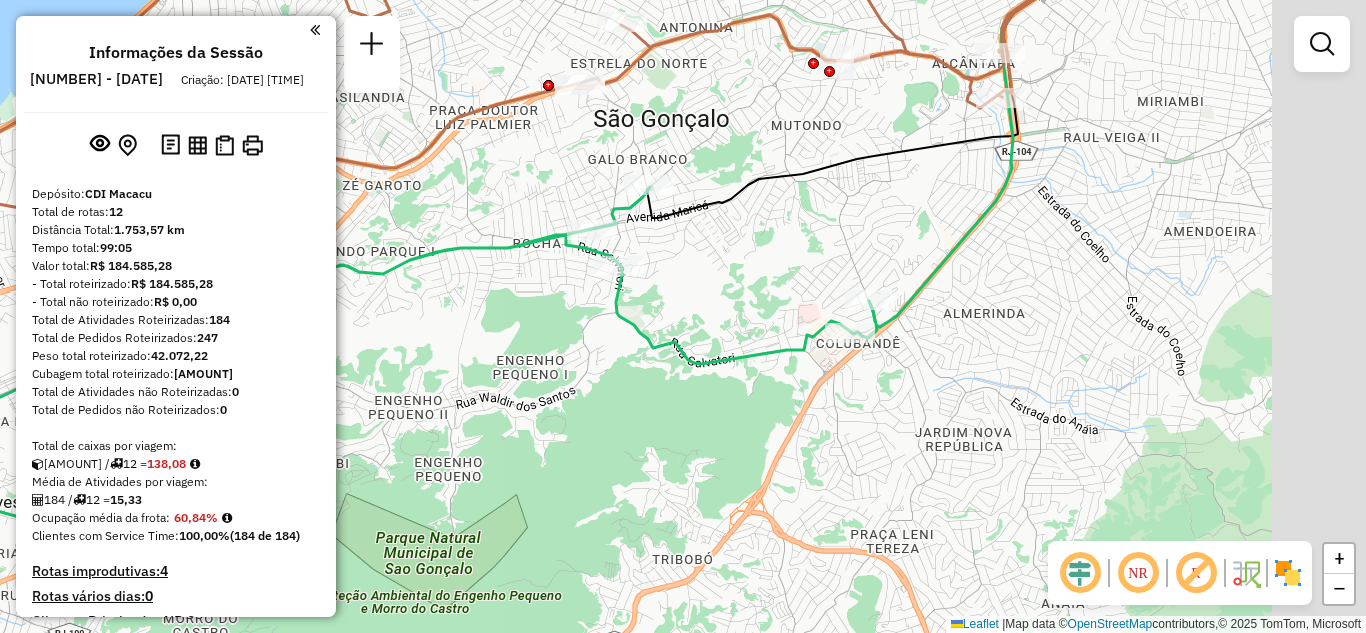 drag, startPoint x: 842, startPoint y: 295, endPoint x: 755, endPoint y: 290, distance: 87.14356 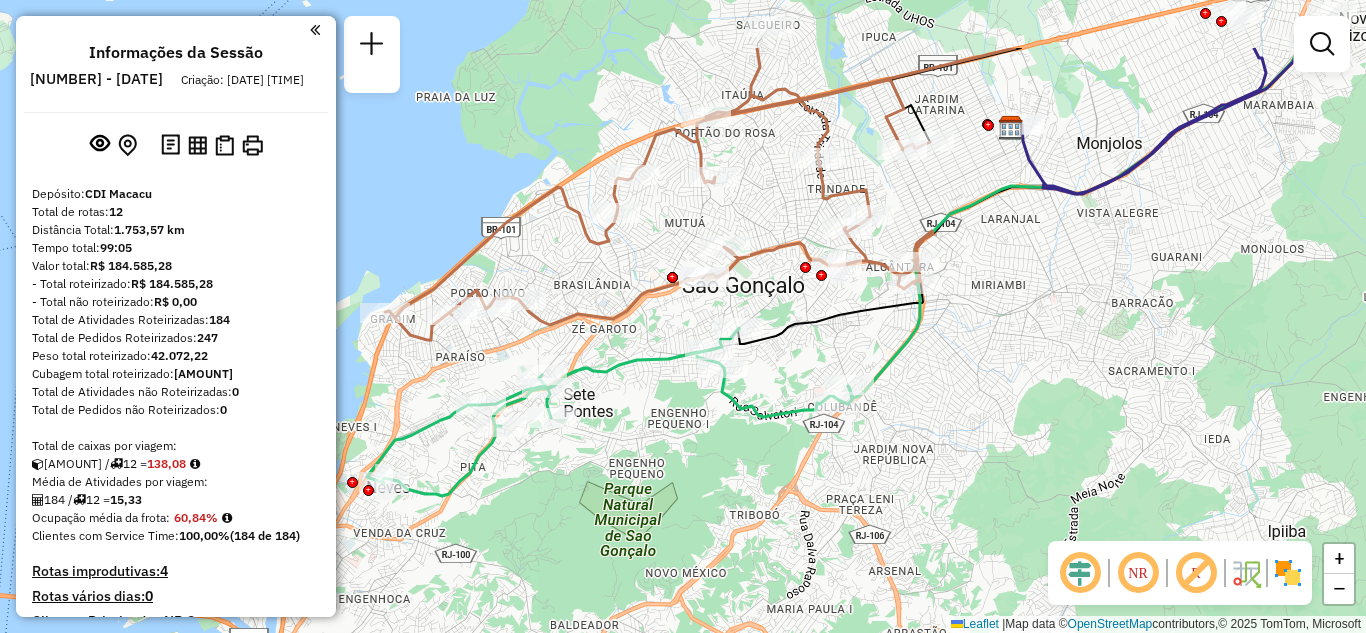 click 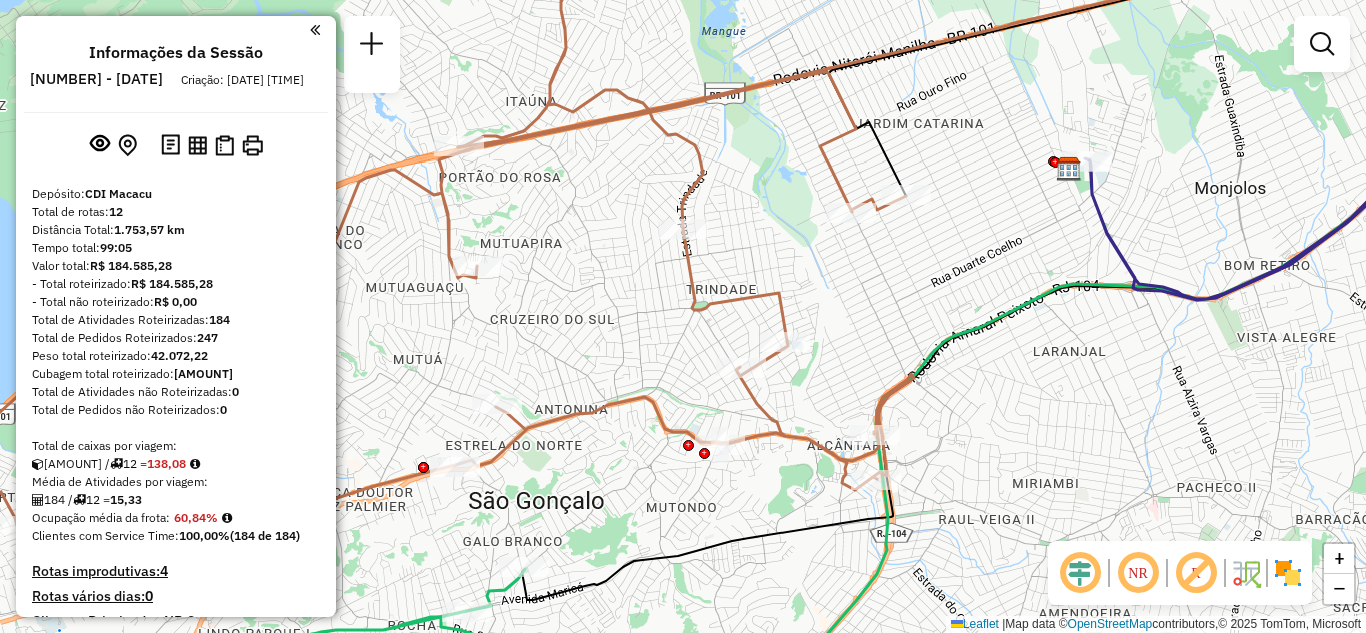 drag, startPoint x: 940, startPoint y: 212, endPoint x: 822, endPoint y: 273, distance: 132.83449 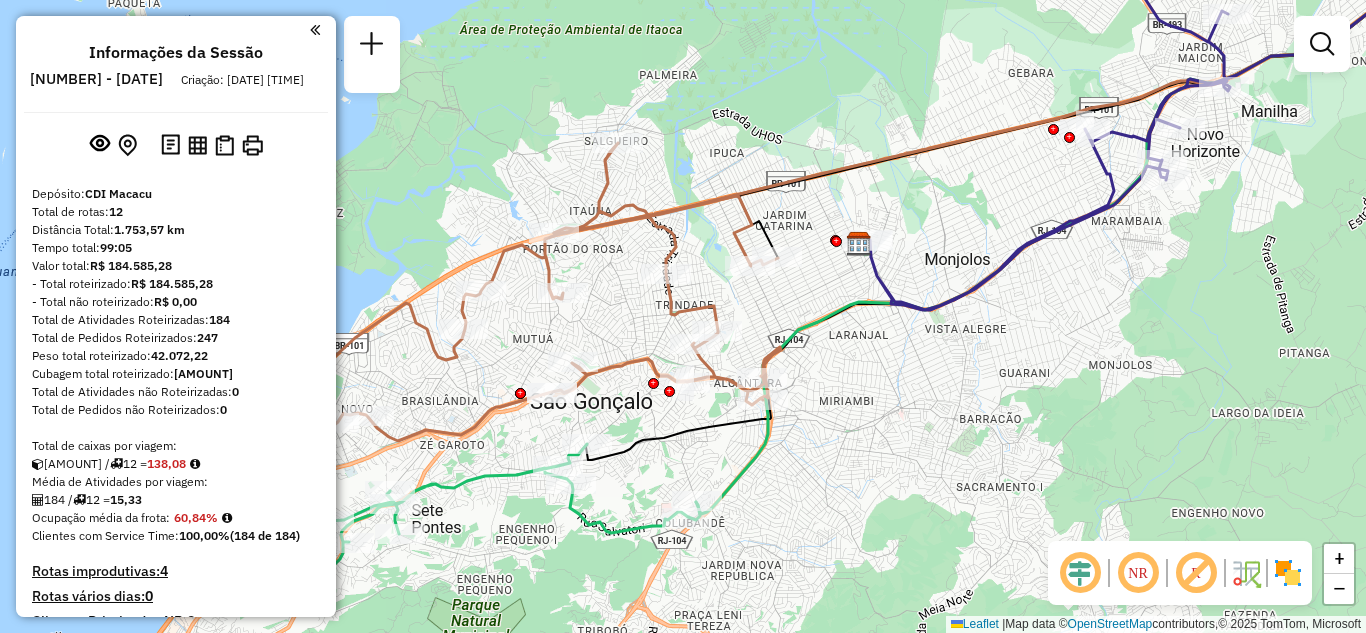 drag, startPoint x: 985, startPoint y: 294, endPoint x: 852, endPoint y: 322, distance: 135.91542 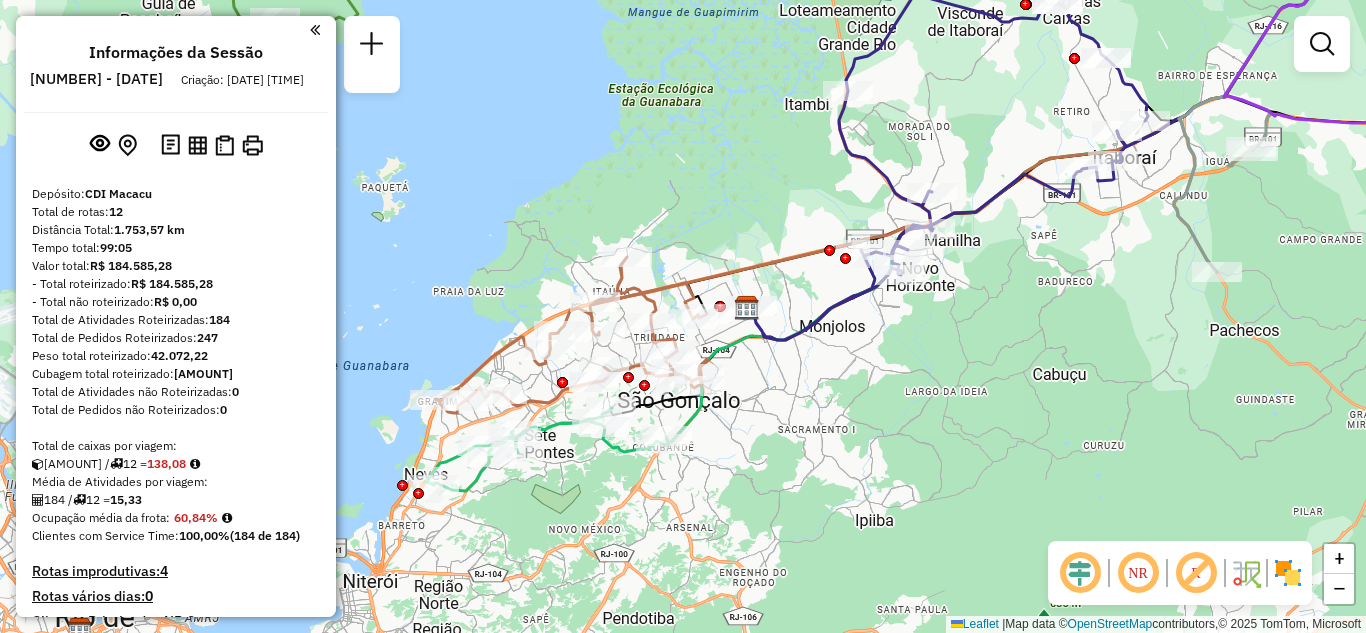 drag, startPoint x: 949, startPoint y: 373, endPoint x: 863, endPoint y: 412, distance: 94.42987 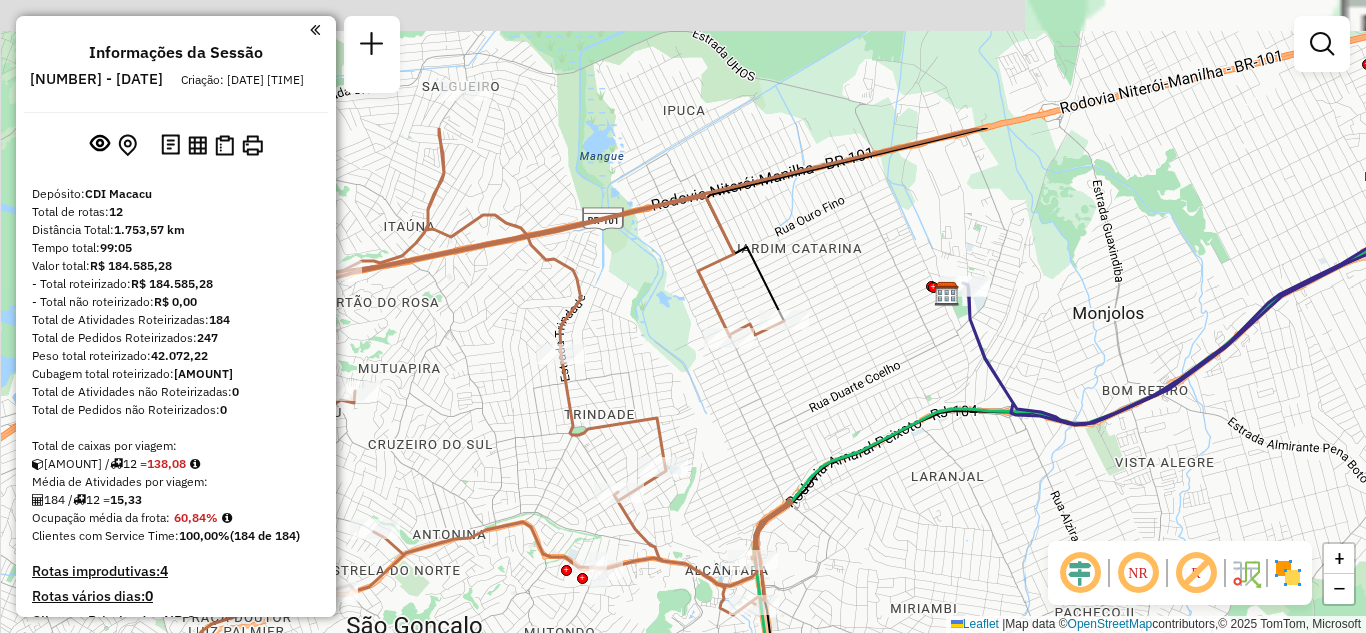 click on "Rota 5 - Placa [PLATE] [NUMBER] - [NAME] Janela de atendimento Grade de atendimento Capacidade Transportadoras Veículos Cliente Pedidos  Rotas Selecione os dias de semana para filtrar as janelas de atendimento  Seg   Ter   Qua   Qui   Sex   Sáb   Dom  Informe o período da janela de atendimento: De: Até:  Filtrar exatamente a janela do cliente  Considerar janela de atendimento padrão  Selecione os dias de semana para filtrar as grades de atendimento  Seg   Ter   Qua   Qui   Sex   Sáb   Dom   Considerar clientes sem dia de atendimento cadastrado  Clientes fora do dia de atendimento selecionado Filtrar as atividades entre os valores definidos abaixo:  Peso mínimo:   Peso máximo:   Cubagem mínima:   Cubagem máxima:   De:   Até:  Filtrar as atividades entre o tempo de atendimento definido abaixo:  De:   Até:   Considerar capacidade total dos clientes não roteirizados Transportadora: Selecione um ou mais itens Tipo de veículo: Selecione um ou mais itens Veículo: Motorista: Nome: Rótulo:" 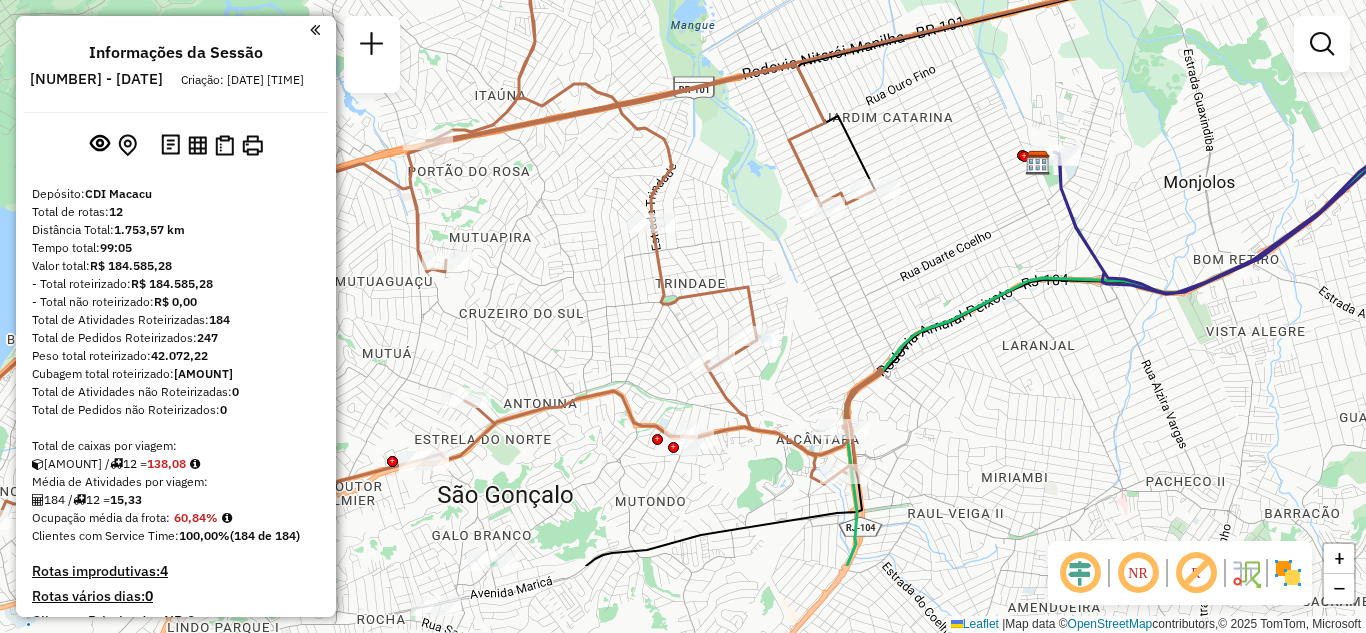 drag, startPoint x: 814, startPoint y: 445, endPoint x: 912, endPoint y: 309, distance: 167.63054 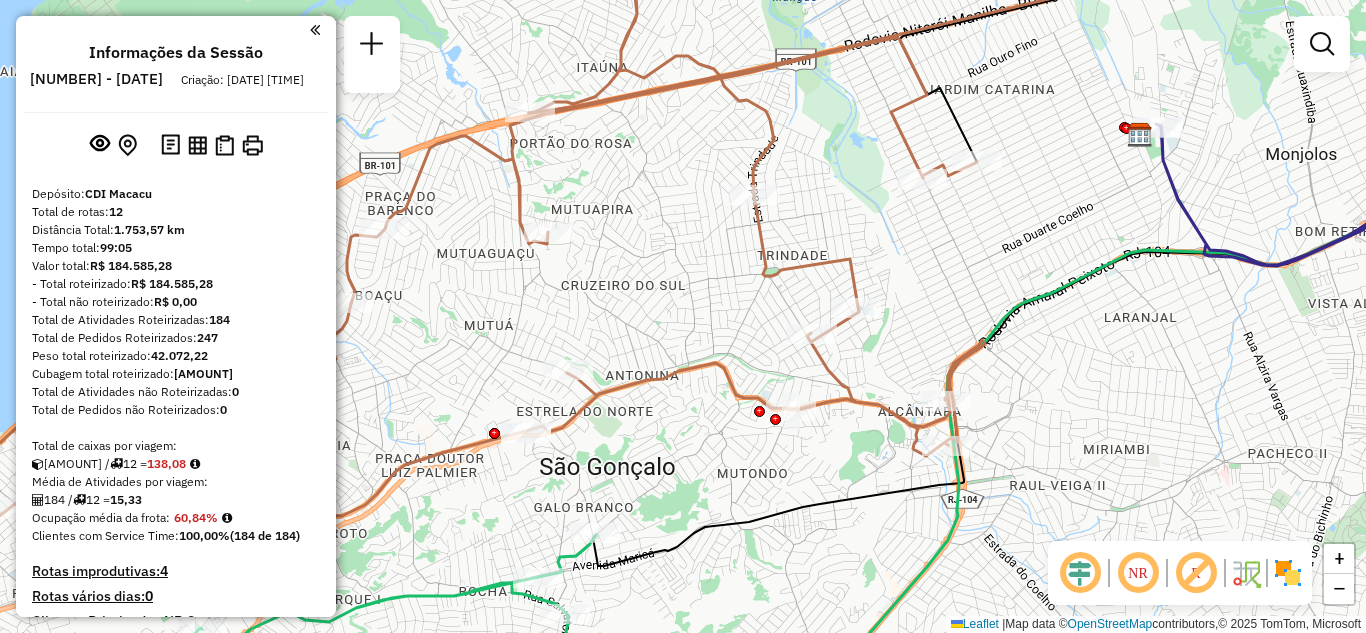 drag, startPoint x: 692, startPoint y: 276, endPoint x: 714, endPoint y: 274, distance: 22.090721 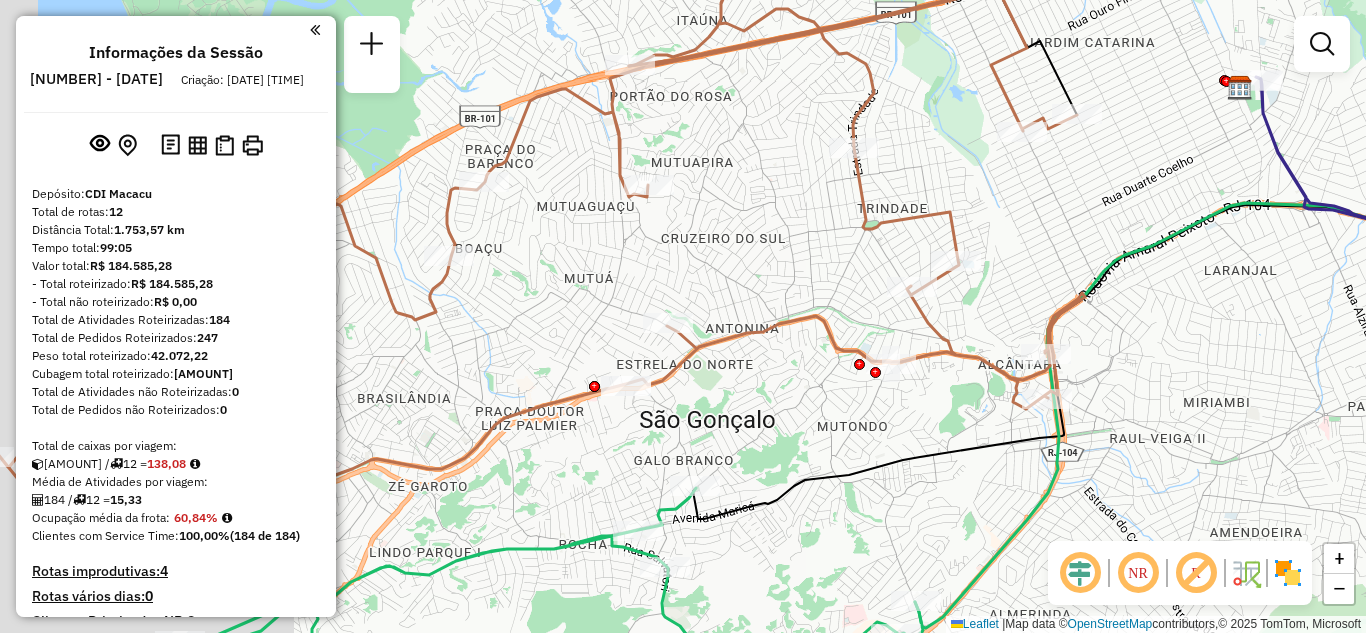 drag, startPoint x: 714, startPoint y: 268, endPoint x: 736, endPoint y: 252, distance: 27.202942 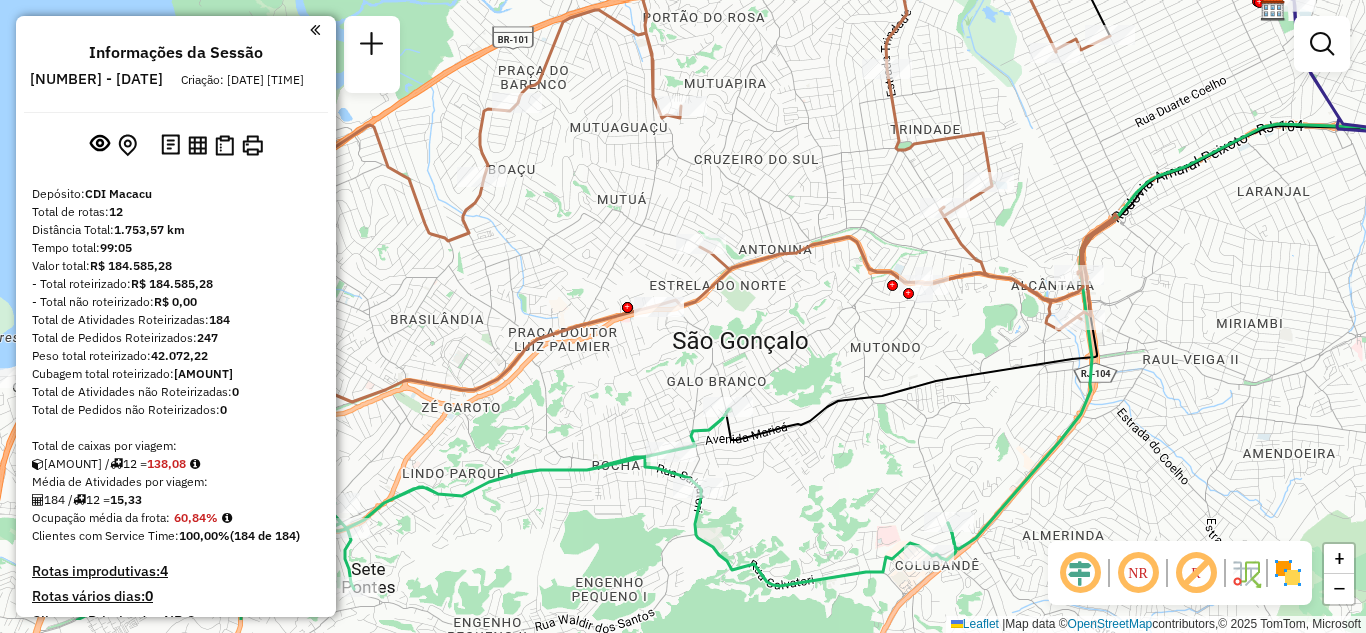 drag, startPoint x: 700, startPoint y: 306, endPoint x: 731, endPoint y: 234, distance: 78.39005 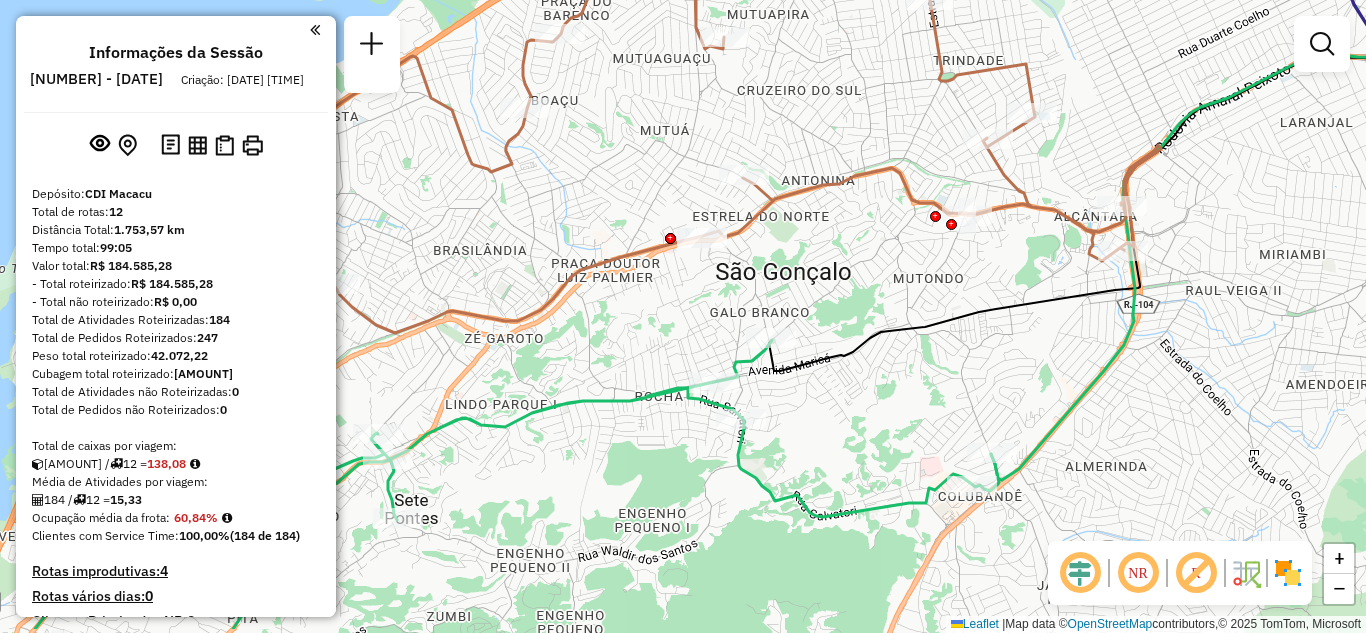 drag, startPoint x: 658, startPoint y: 389, endPoint x: 735, endPoint y: 265, distance: 145.96233 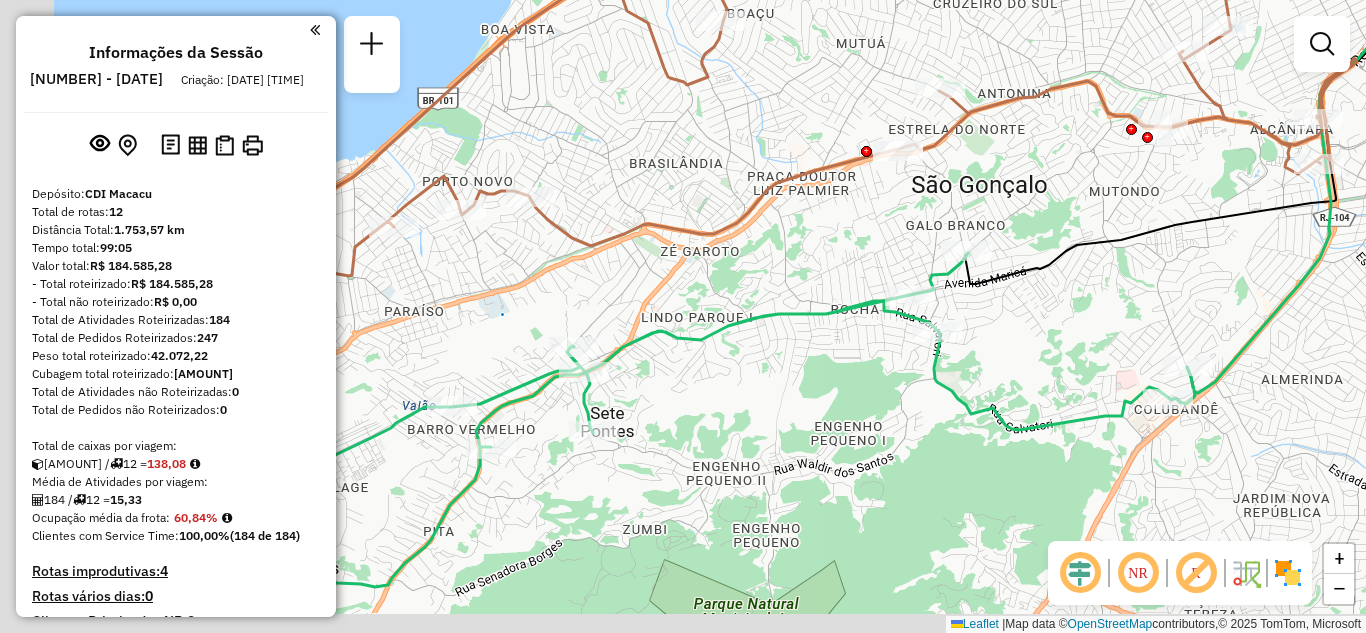 drag, startPoint x: 631, startPoint y: 402, endPoint x: 835, endPoint y: 344, distance: 212.08488 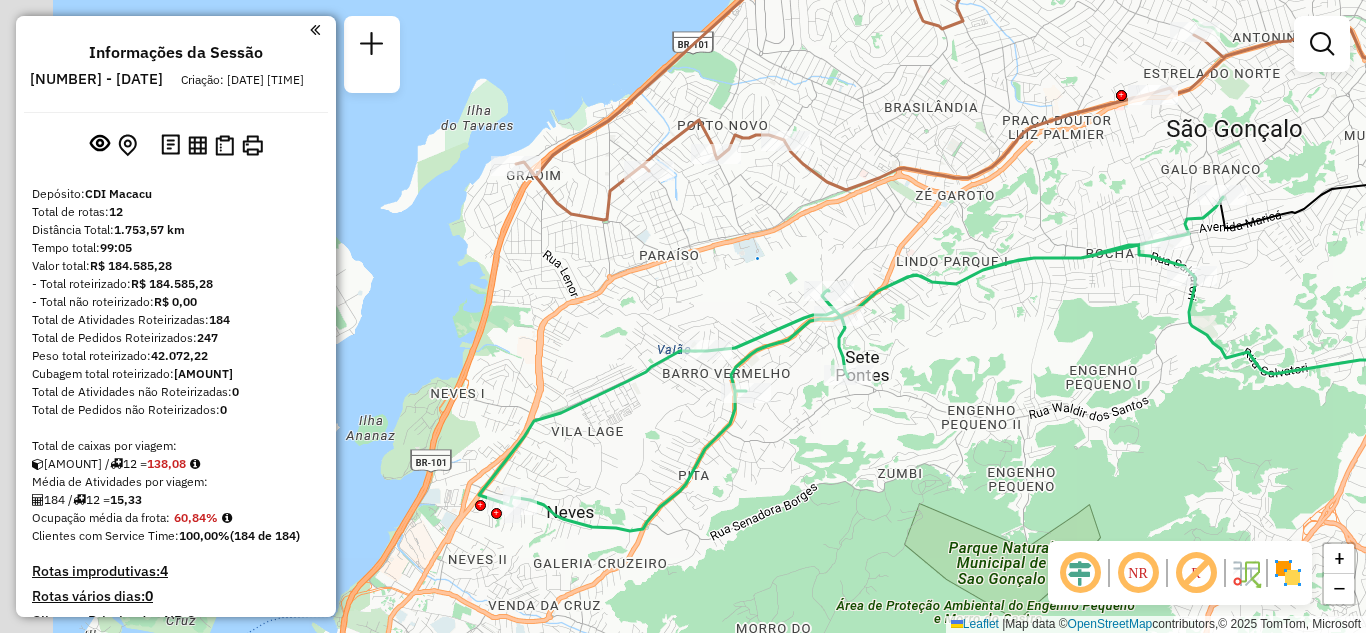 drag, startPoint x: 757, startPoint y: 366, endPoint x: 828, endPoint y: 363, distance: 71.063354 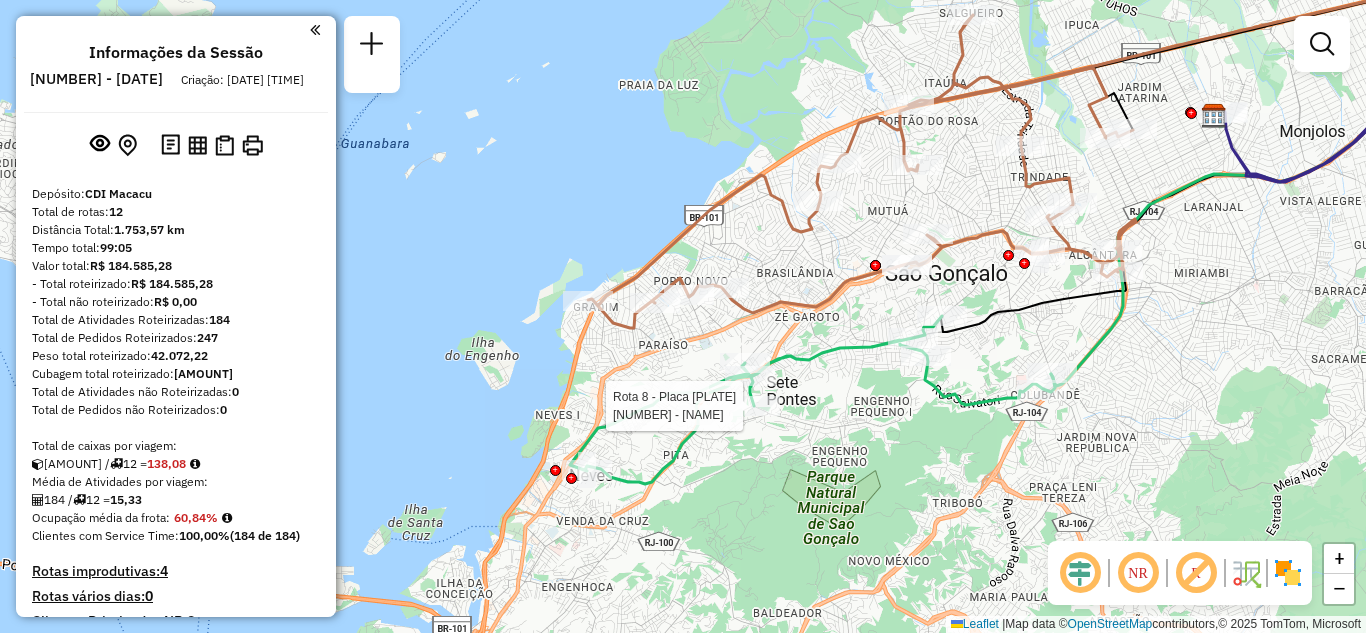 select on "**********" 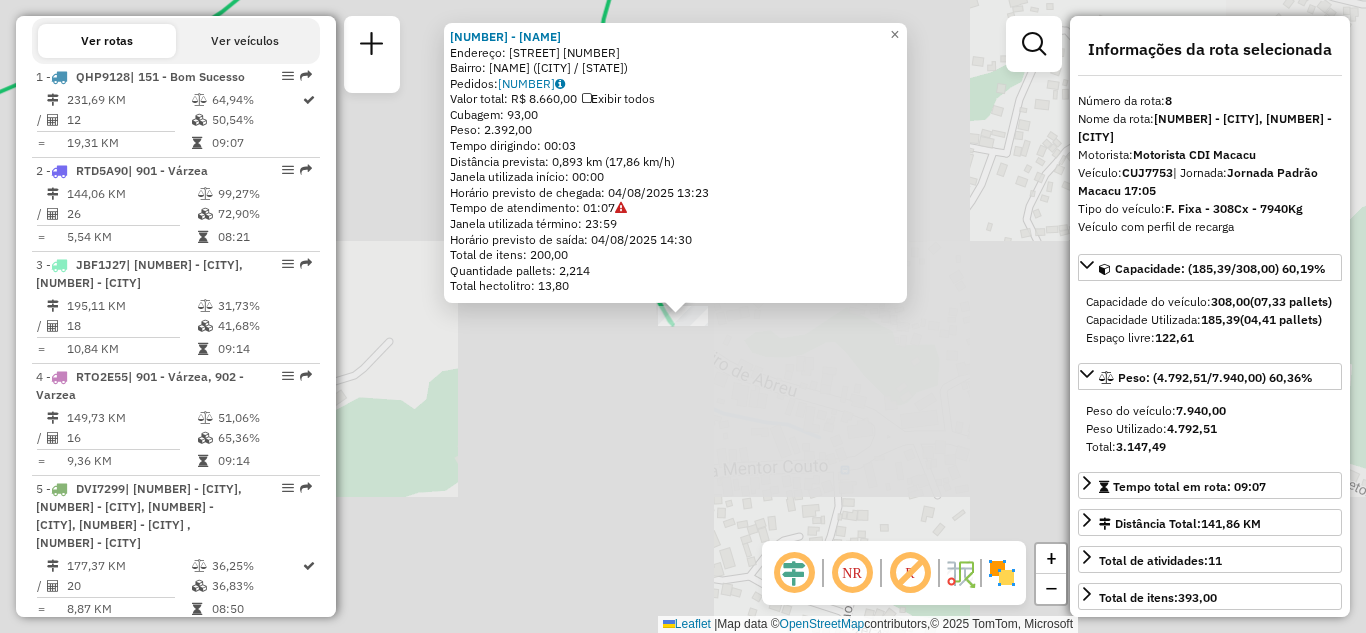 scroll, scrollTop: 1536, scrollLeft: 0, axis: vertical 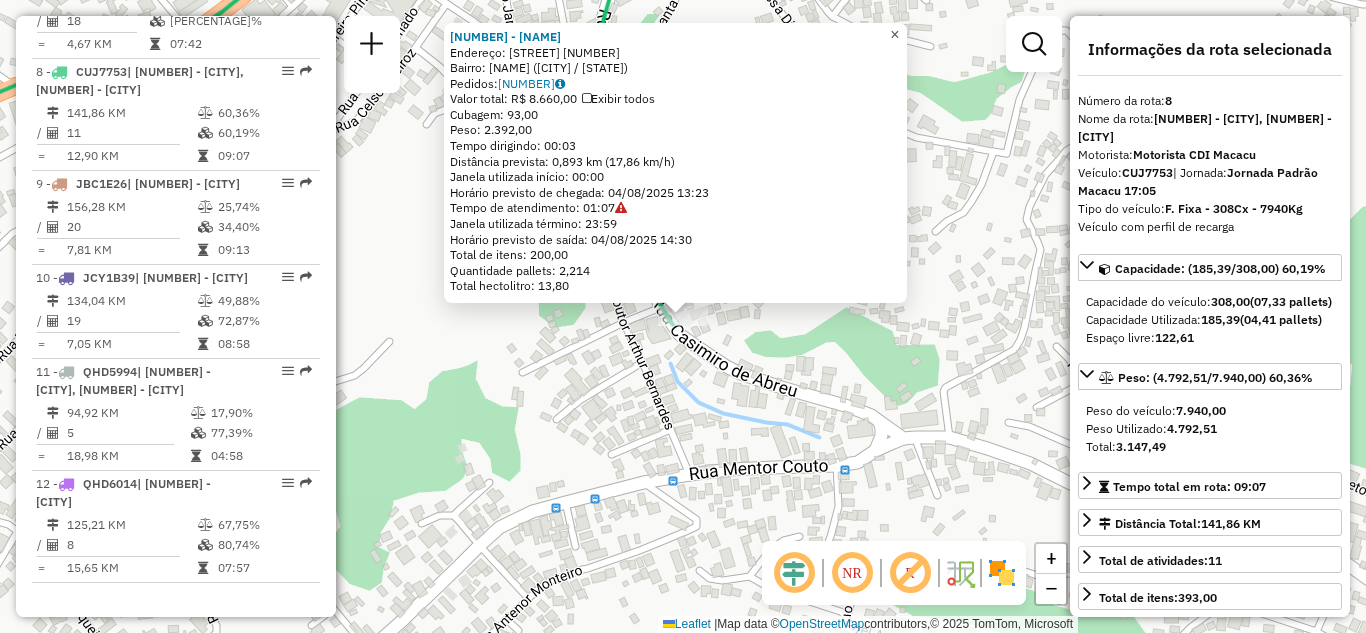 click on "×" 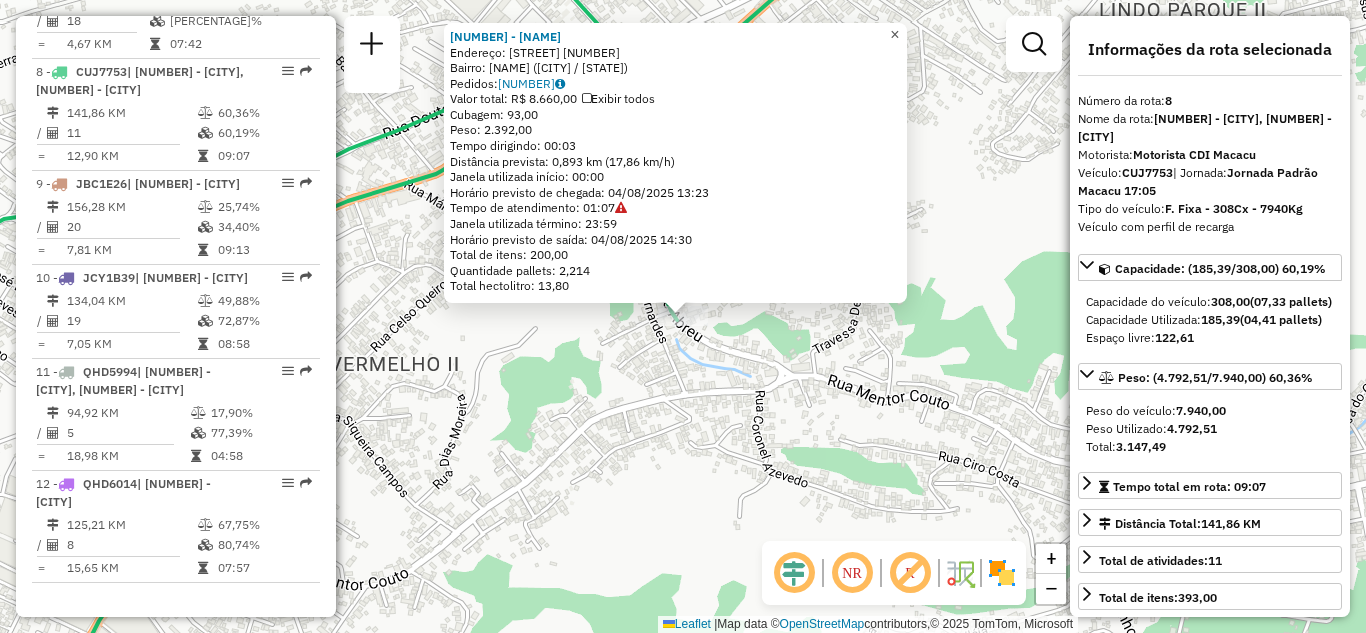 click on "×" 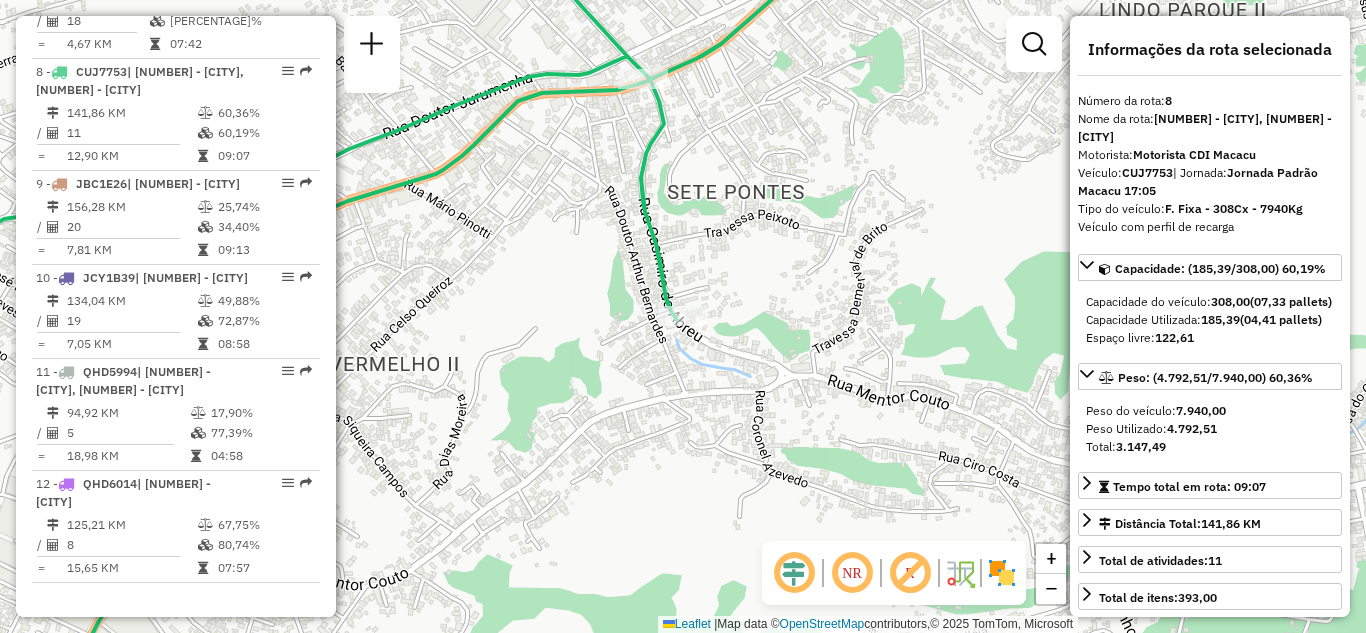 click 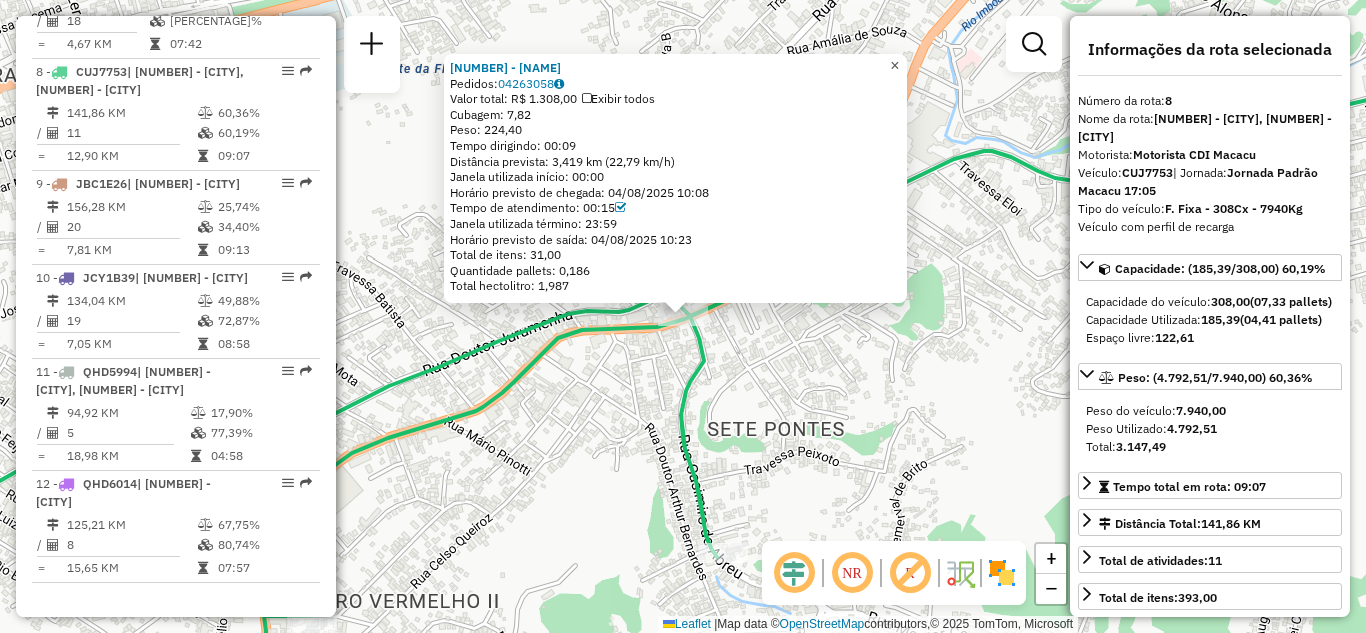 click on "×" 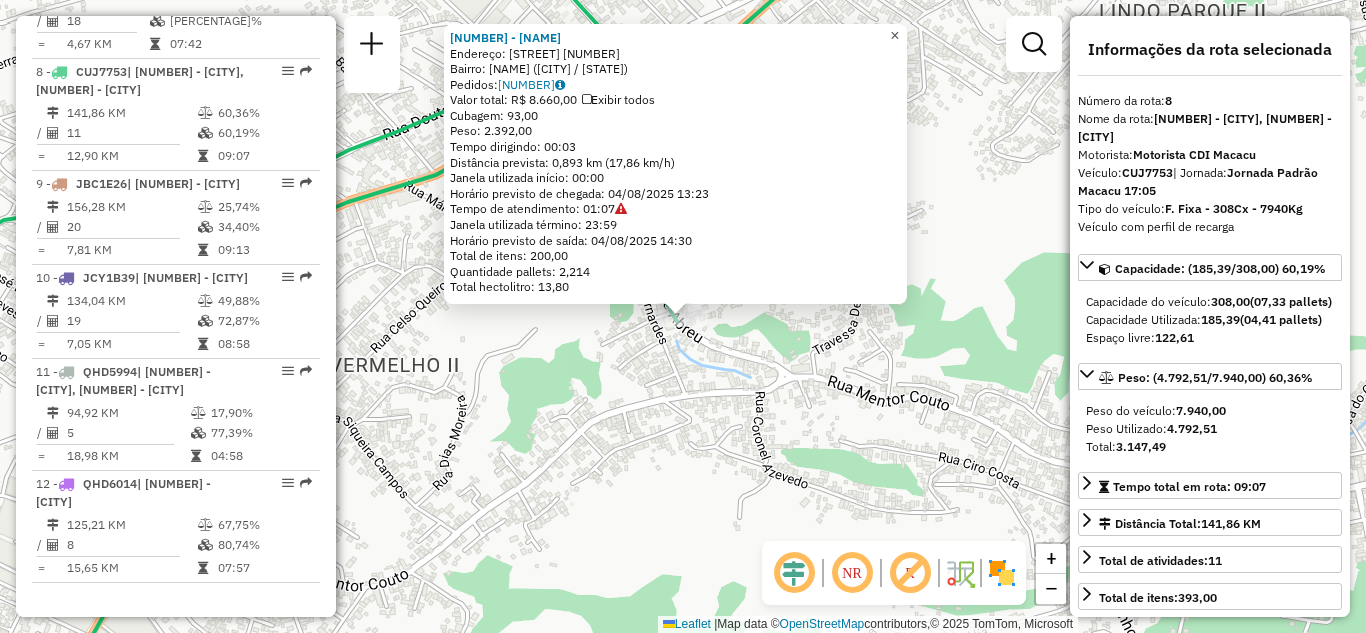 click on "×" 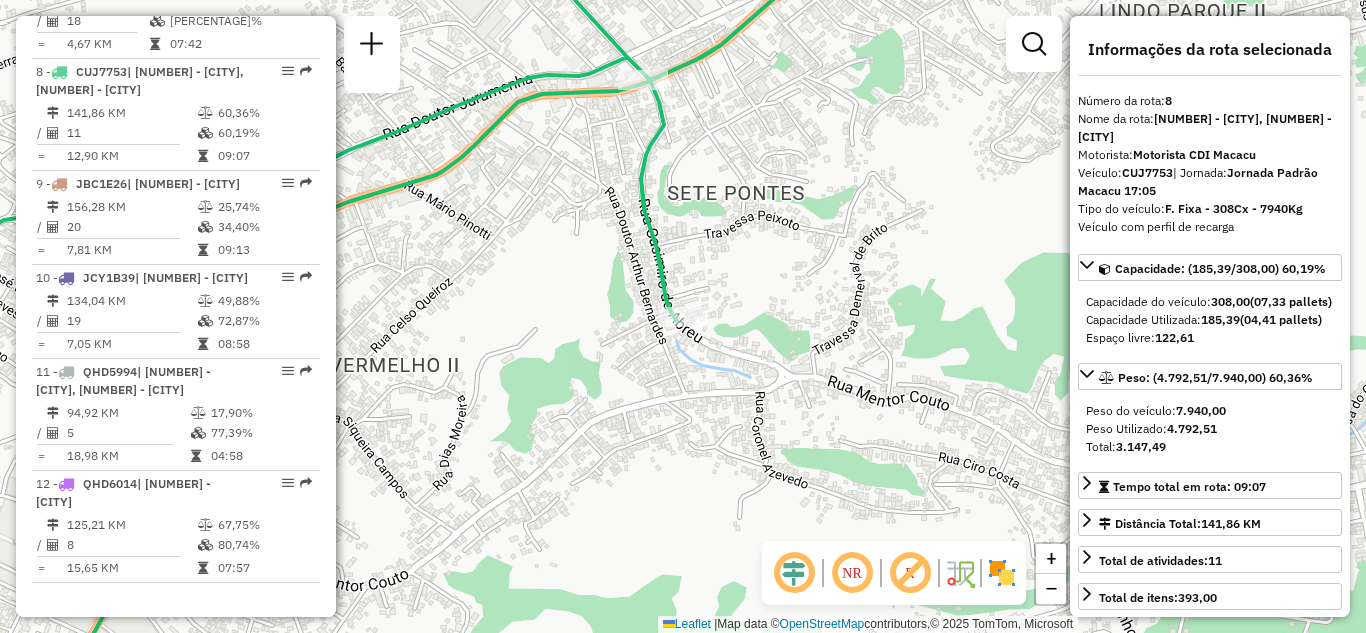 click on "[NUMBER] - [NAME]" 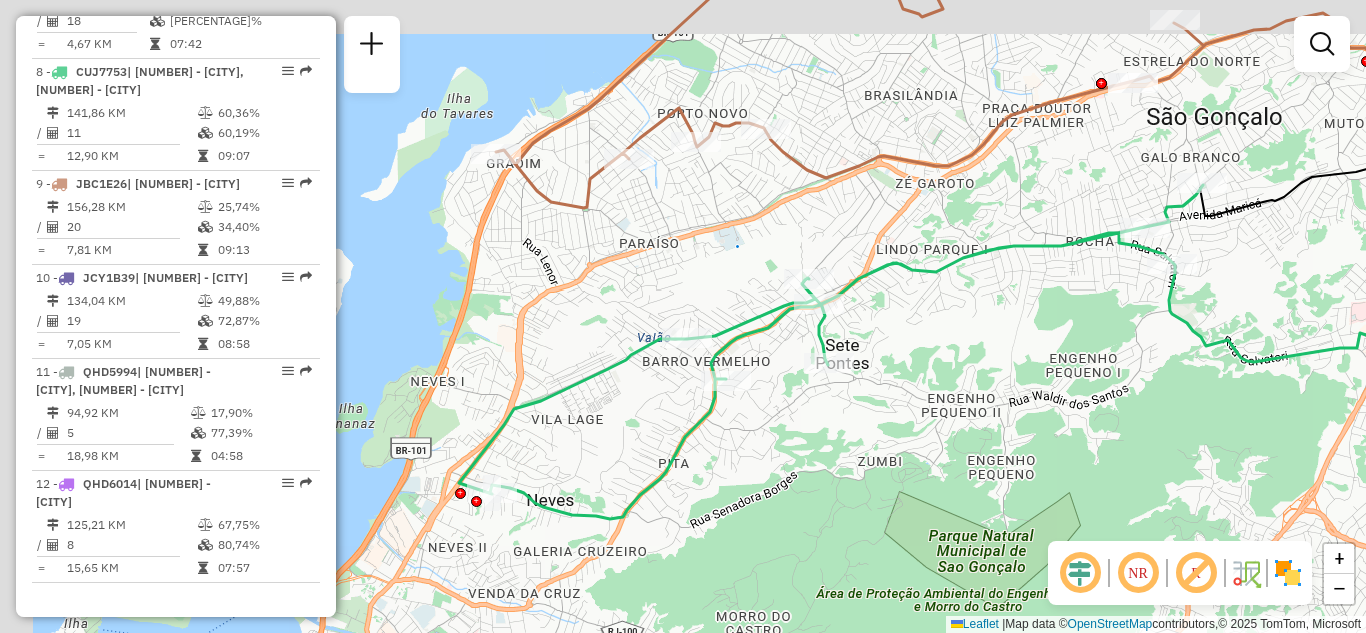 click on "Janela de atendimento Grade de atendimento Capacidade Transportadoras Veículos Cliente Pedidos  Rotas Selecione os dias de semana para filtrar as janelas de atendimento  Seg   Ter   Qua   Qui   Sex   Sáb   Dom  Informe o período da janela de atendimento: De: Até:  Filtrar exatamente a janela do cliente  Considerar janela de atendimento padrão  Selecione os dias de semana para filtrar as grades de atendimento  Seg   Ter   Qua   Qui   Sex   Sáb   Dom   Considerar clientes sem dia de atendimento cadastrado  Clientes fora do dia de atendimento selecionado Filtrar as atividades entre os valores definidos abaixo:  Peso mínimo:   Peso máximo:   Cubagem mínima:   Cubagem máxima:   De:   Até:  Filtrar as atividades entre o tempo de atendimento definido abaixo:  De:   Até:   Considerar capacidade total dos clientes não roteirizados Transportadora: Selecione um ou mais itens Tipo de veículo: Selecione um ou mais itens Veículo: Selecione um ou mais itens Motorista: Selecione um ou mais itens Nome: Rótulo:" 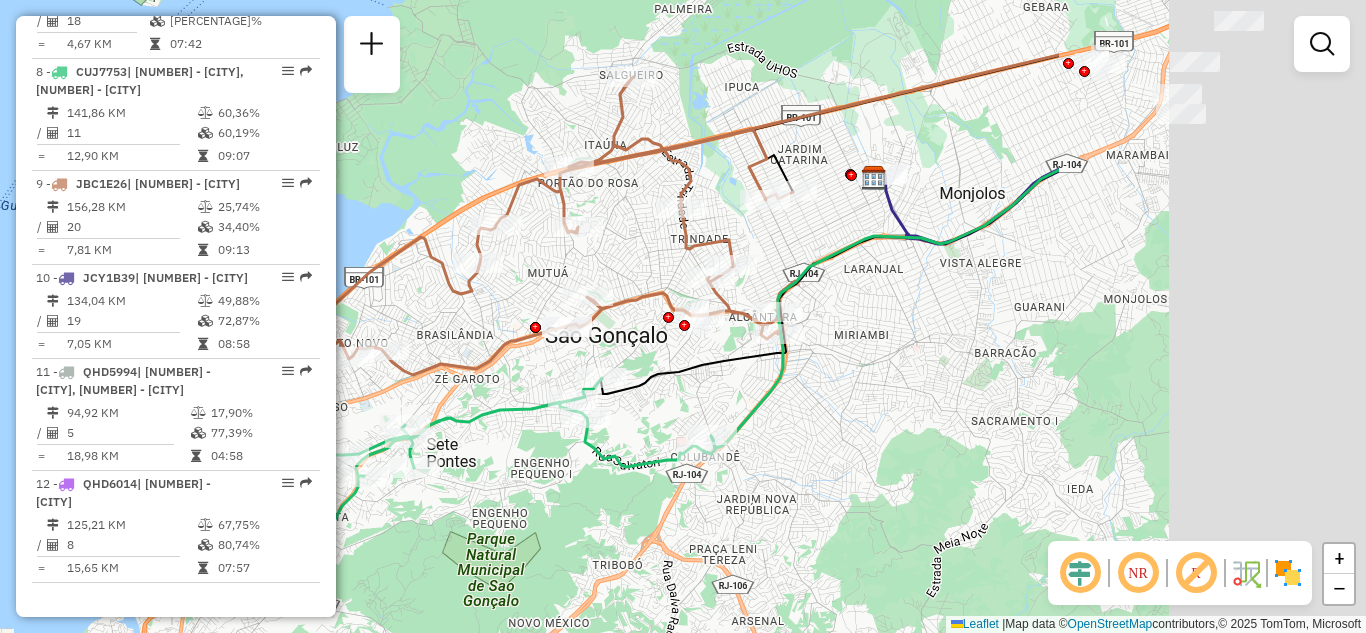 drag, startPoint x: 998, startPoint y: 428, endPoint x: 555, endPoint y: 509, distance: 450.3443 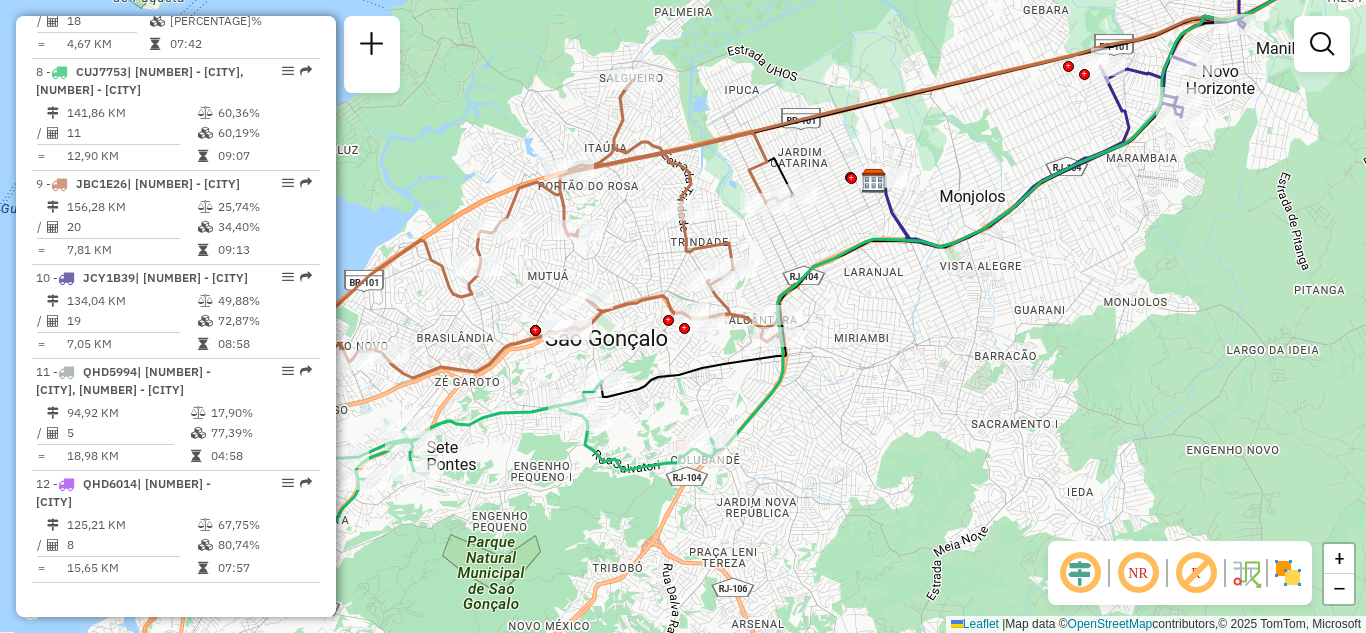 drag, startPoint x: 891, startPoint y: 392, endPoint x: 879, endPoint y: 457, distance: 66.09841 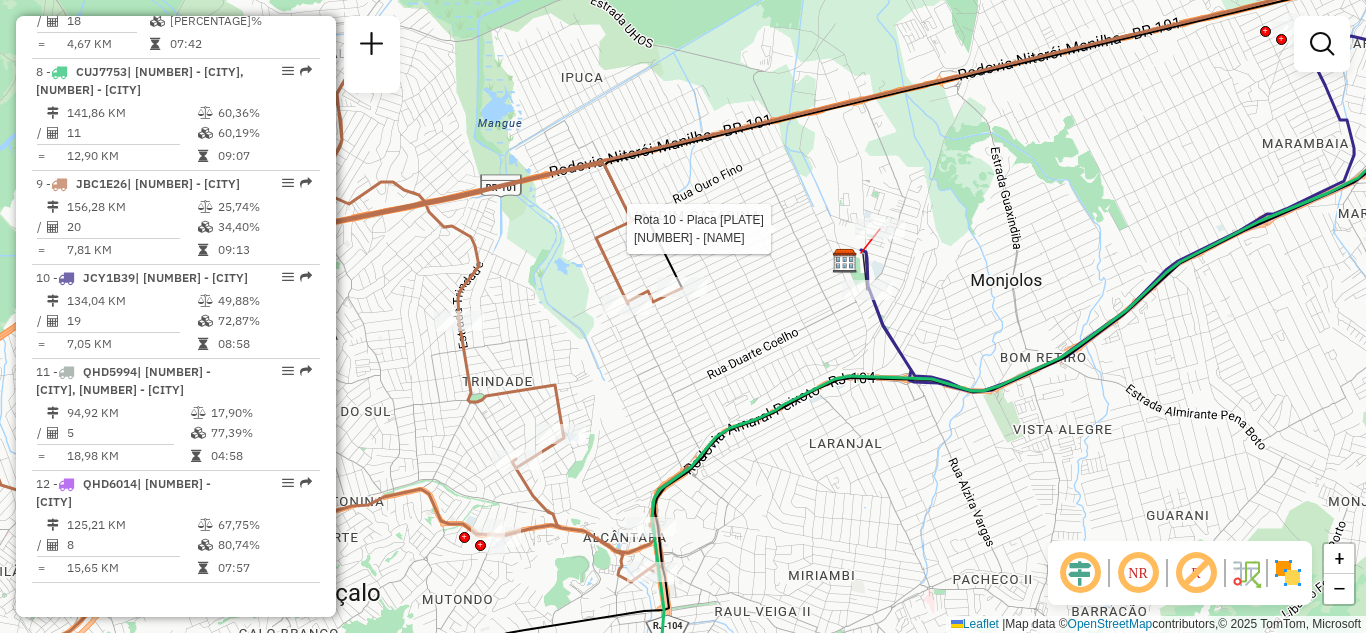 select on "**********" 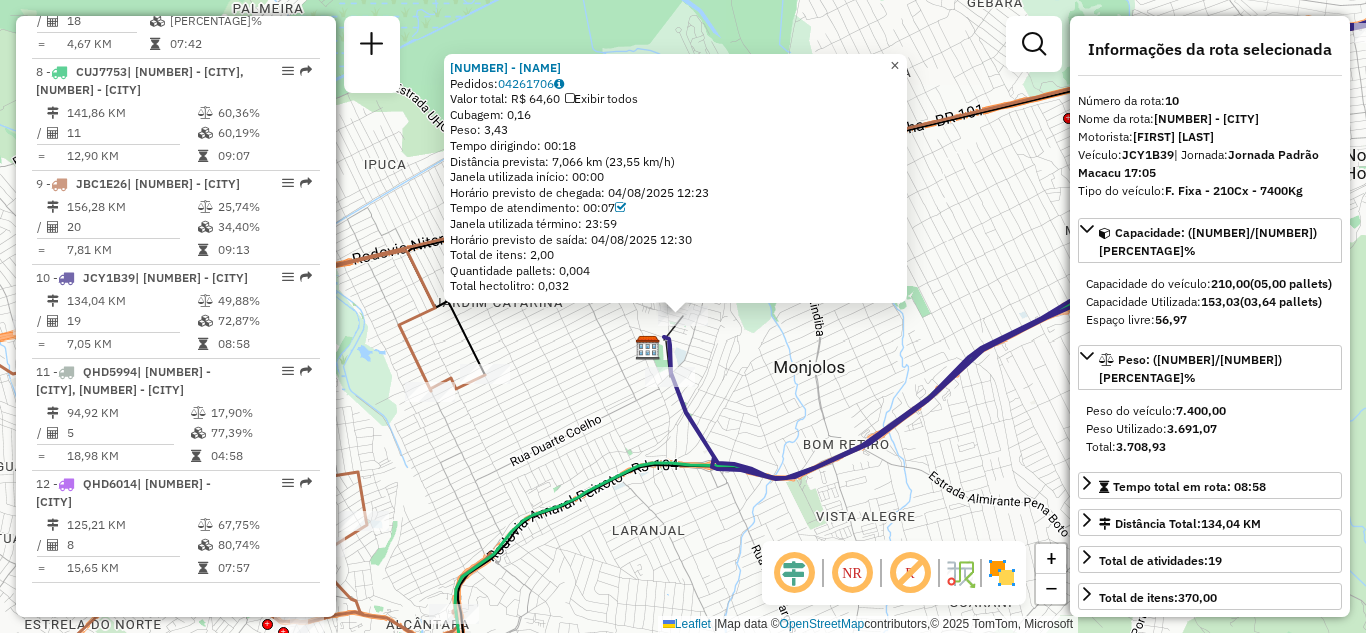click on "×" 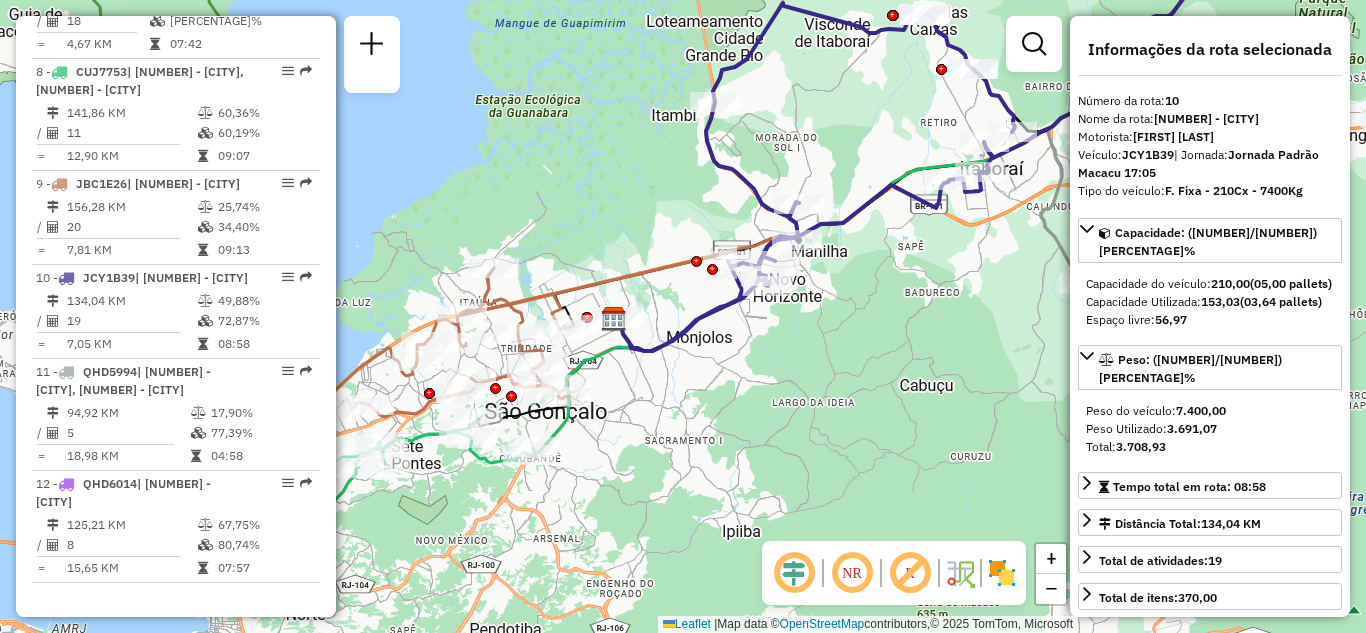 drag, startPoint x: 895, startPoint y: 320, endPoint x: 583, endPoint y: 415, distance: 326.1426 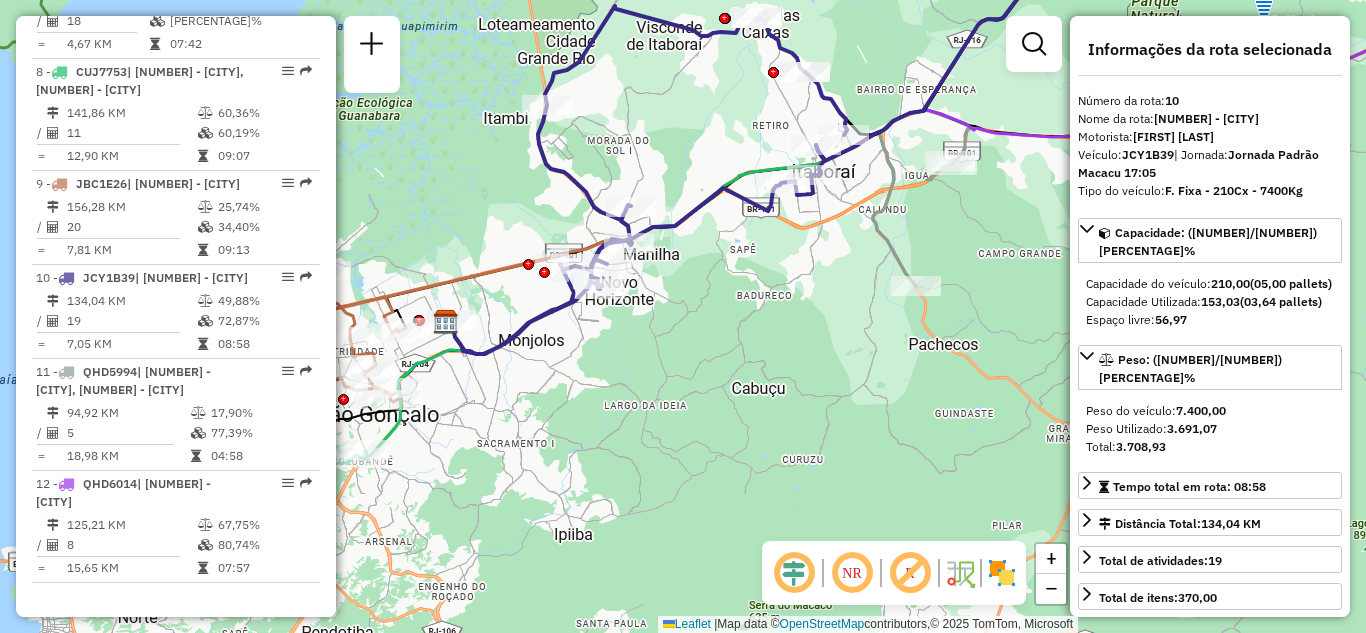 drag, startPoint x: 748, startPoint y: 168, endPoint x: 721, endPoint y: 119, distance: 55.946404 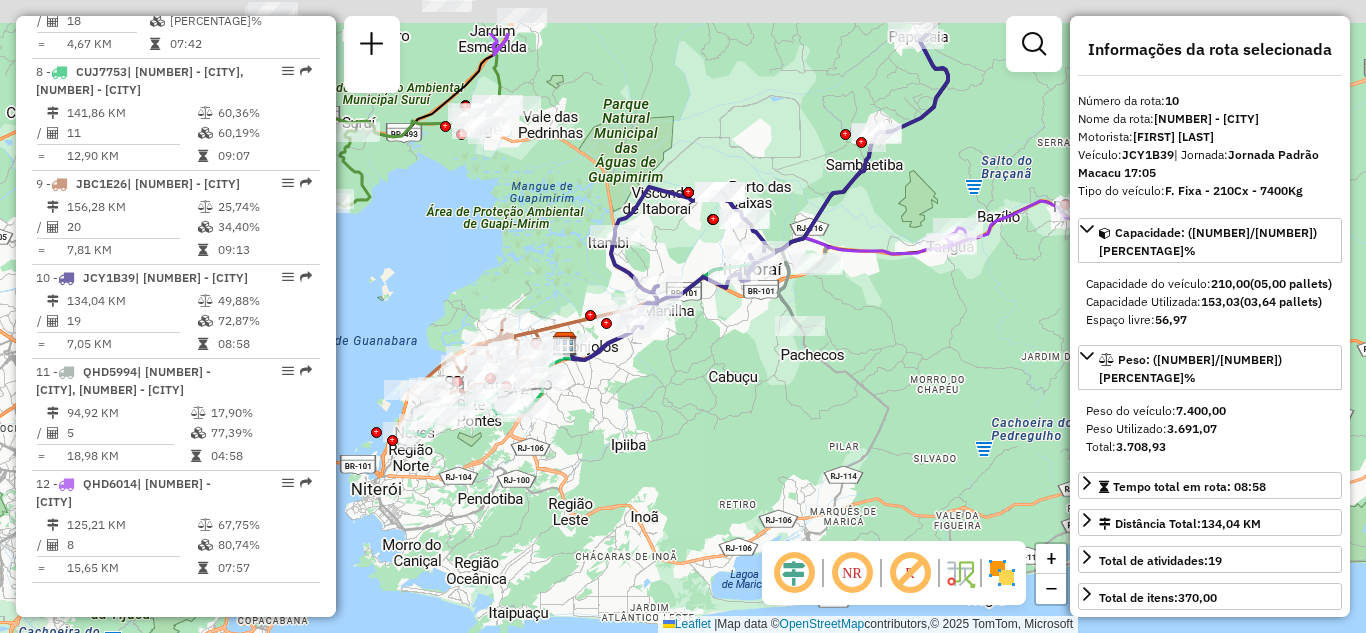 drag, startPoint x: 761, startPoint y: 319, endPoint x: 753, endPoint y: 484, distance: 165.19383 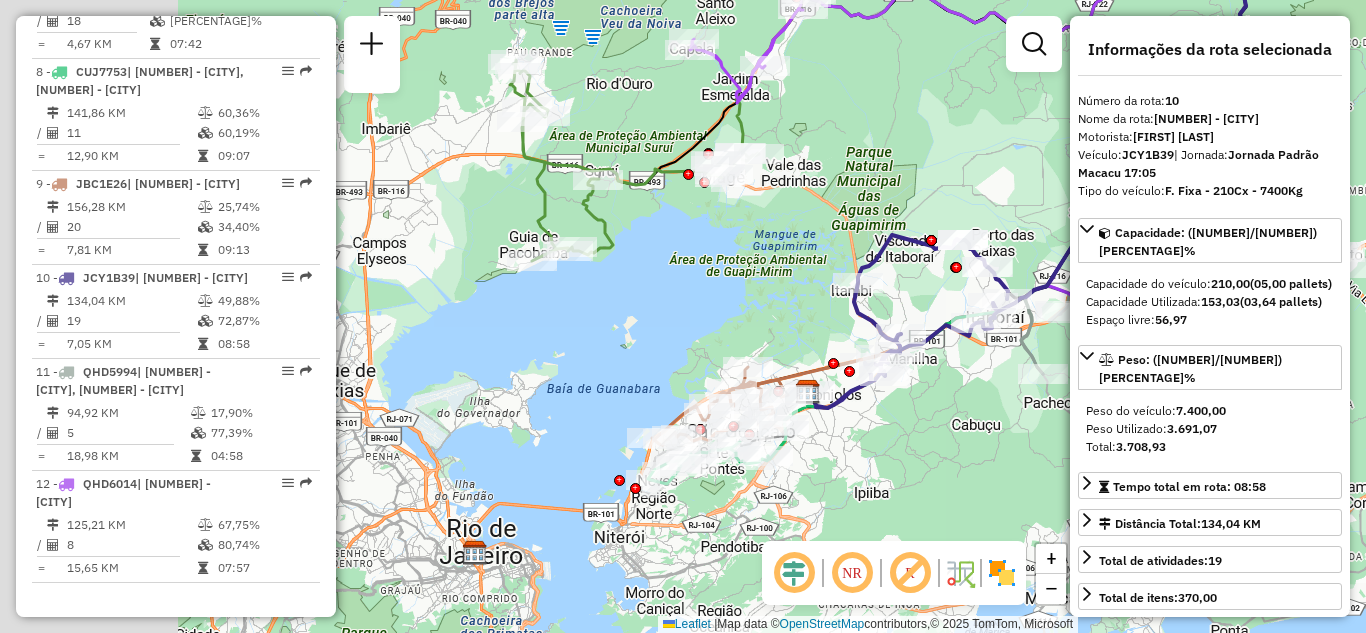 drag, startPoint x: 584, startPoint y: 339, endPoint x: 902, endPoint y: 283, distance: 322.89316 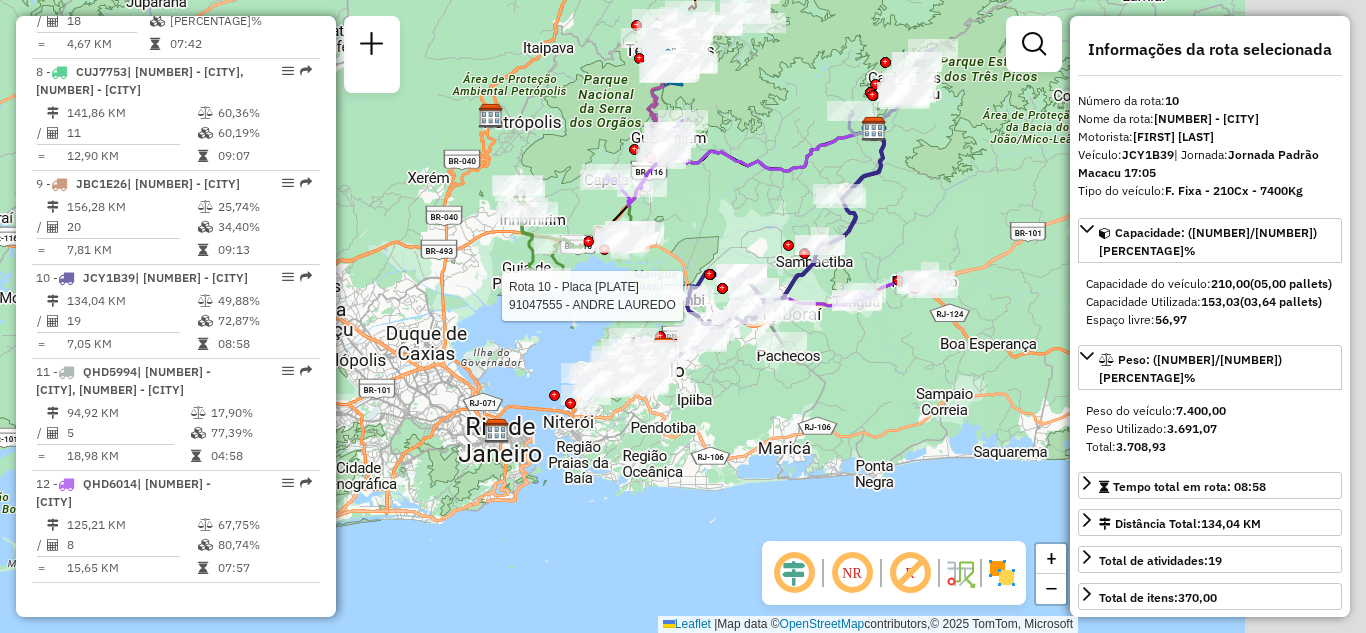 drag, startPoint x: 726, startPoint y: 285, endPoint x: 544, endPoint y: 325, distance: 186.34377 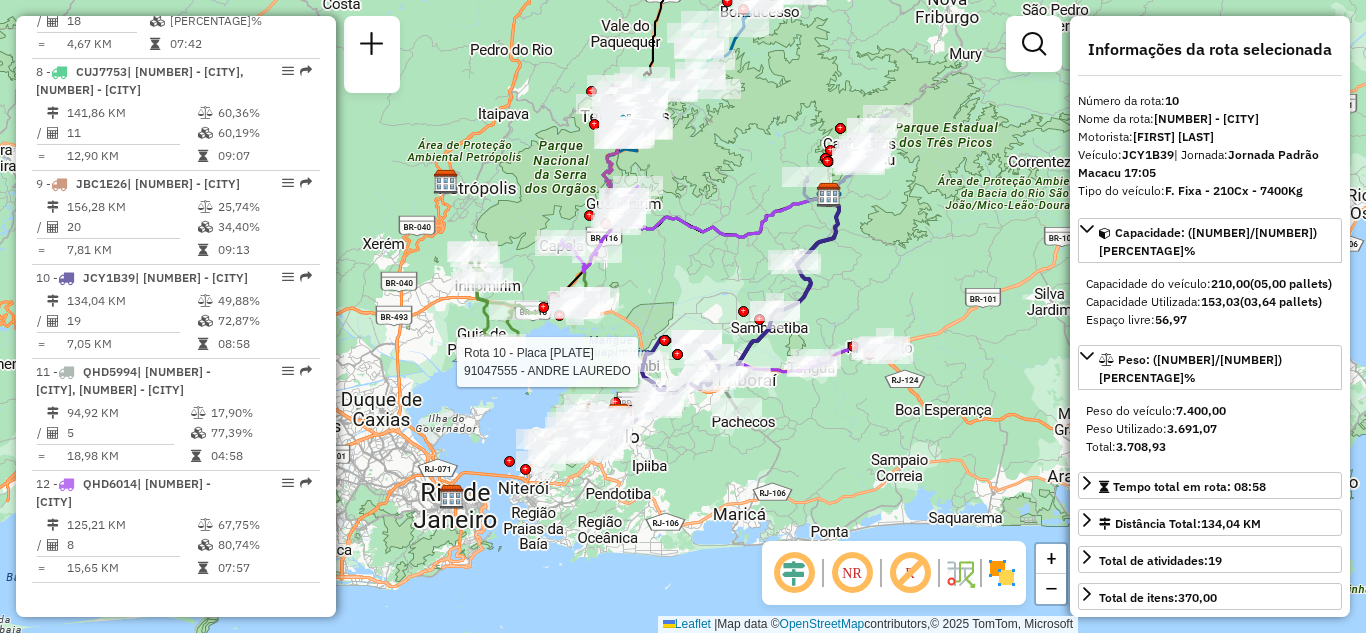 drag, startPoint x: 647, startPoint y: 242, endPoint x: 659, endPoint y: 269, distance: 29.546574 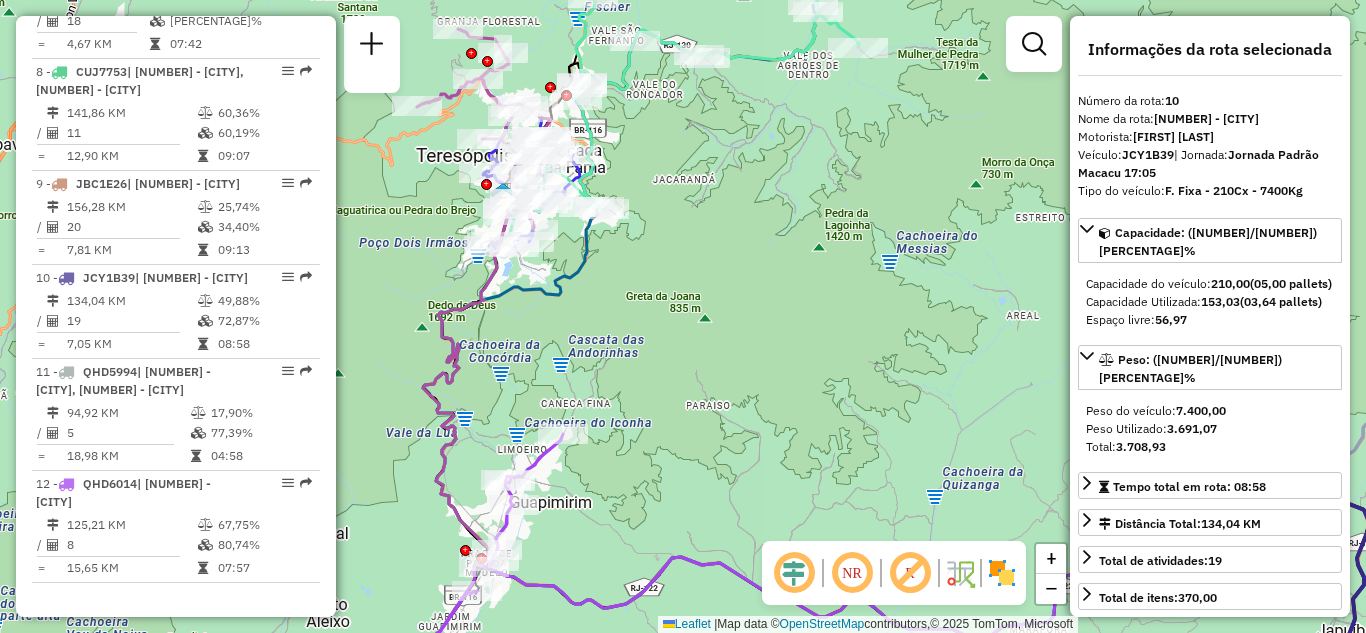 drag, startPoint x: 745, startPoint y: 235, endPoint x: 460, endPoint y: 193, distance: 288.07812 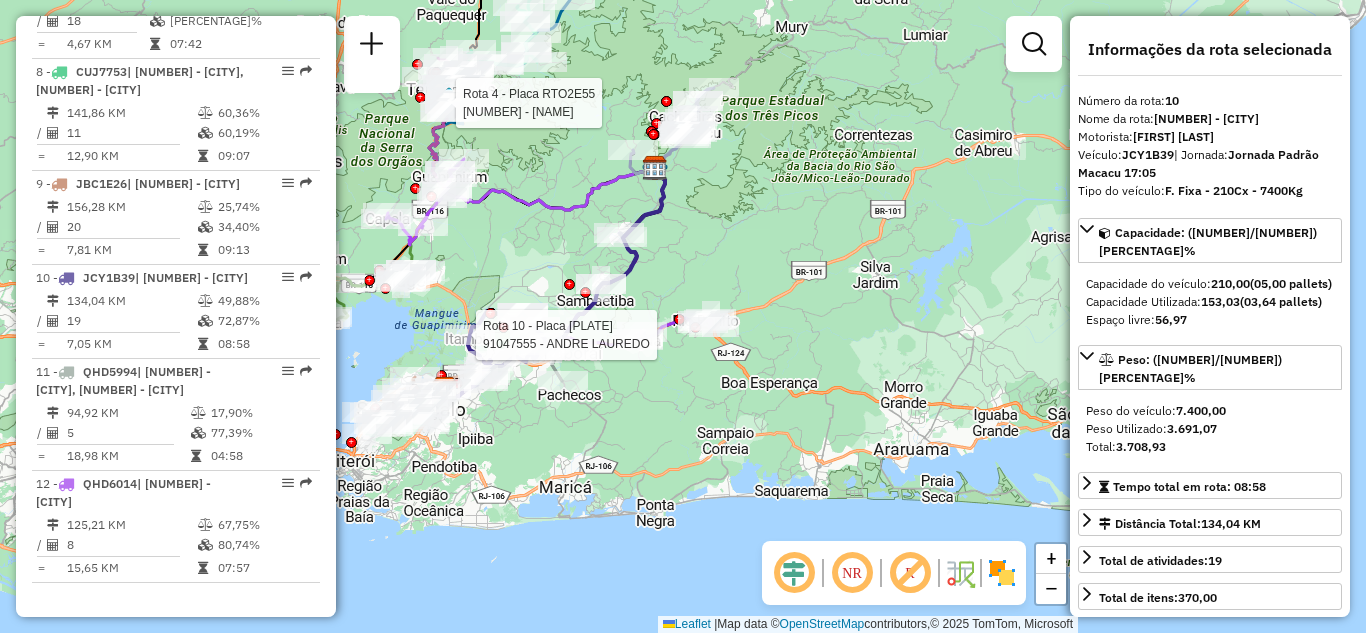 drag, startPoint x: 749, startPoint y: 328, endPoint x: 753, endPoint y: 164, distance: 164.04877 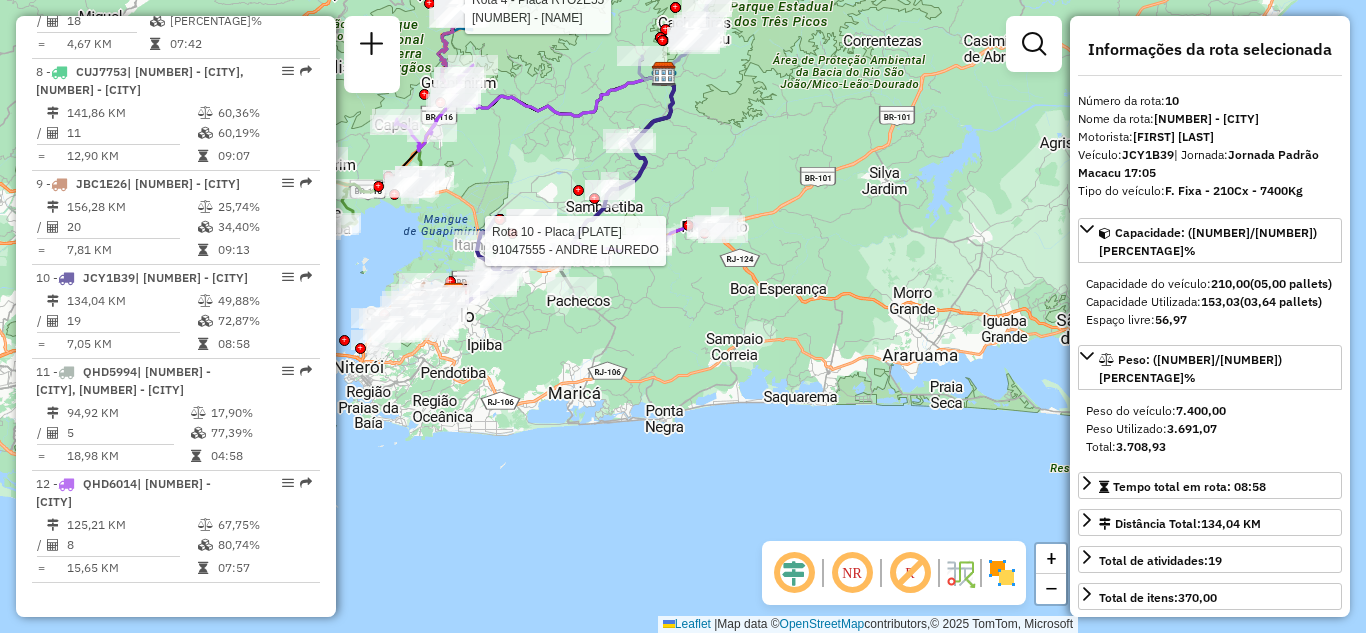 click on "Rota 10 - Placa [PLATE] [NUMBER] - [NAME] Rota 4 - Placa [PLATE] [NUMBER] - [NAME] Janela de atendimento Grade de atendimento Capacidade Transportadoras Veículos Cliente Pedidos  Rotas Selecione os dias de semana para filtrar as janelas de atendimento  Seg   Ter   Qua   Qui   Sex   Sáb   Dom  Informe o período da janela de atendimento: De: Até:  Filtrar exatamente a janela do cliente  Considerar janela de atendimento padrão  Selecione os dias de semana para filtrar as grades de atendimento  Seg   Ter   Qua   Qui   Sex   Sáb   Dom   Considerar clientes sem dia de atendimento cadastrado  Clientes fora do dia de atendimento selecionado Filtrar as atividades entre os valores definidos abaixo:  Peso mínimo:   Peso máximo:   Cubagem mínima:   Cubagem máxima:   De:   Até:  Filtrar as atividades entre o tempo de atendimento definido abaixo:  De:   Até:   Considerar capacidade total dos clientes não roteirizados Transportadora: Selecione um ou mais itens Tipo de veículo: Veículo: Motorista: Nome:" 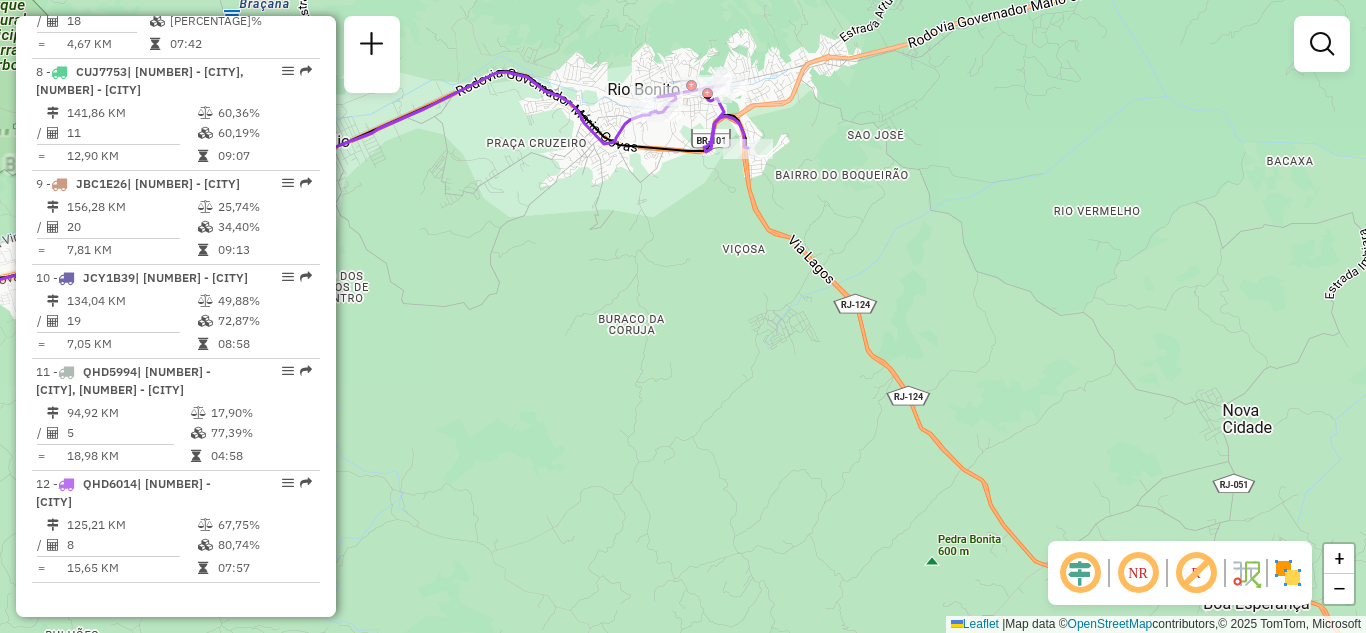 click on "Janela de atendimento Grade de atendimento Capacidade Transportadoras Veículos Cliente Pedidos  Rotas Selecione os dias de semana para filtrar as janelas de atendimento  Seg   Ter   Qua   Qui   Sex   Sáb   Dom  Informe o período da janela de atendimento: De: Até:  Filtrar exatamente a janela do cliente  Considerar janela de atendimento padrão  Selecione os dias de semana para filtrar as grades de atendimento  Seg   Ter   Qua   Qui   Sex   Sáb   Dom   Considerar clientes sem dia de atendimento cadastrado  Clientes fora do dia de atendimento selecionado Filtrar as atividades entre os valores definidos abaixo:  Peso mínimo:   Peso máximo:   Cubagem mínima:   Cubagem máxima:   De:   Até:  Filtrar as atividades entre o tempo de atendimento definido abaixo:  De:   Até:   Considerar capacidade total dos clientes não roteirizados Transportadora: Selecione um ou mais itens Tipo de veículo: Selecione um ou mais itens Veículo: Selecione um ou mais itens Motorista: Selecione um ou mais itens Nome: Rótulo:" 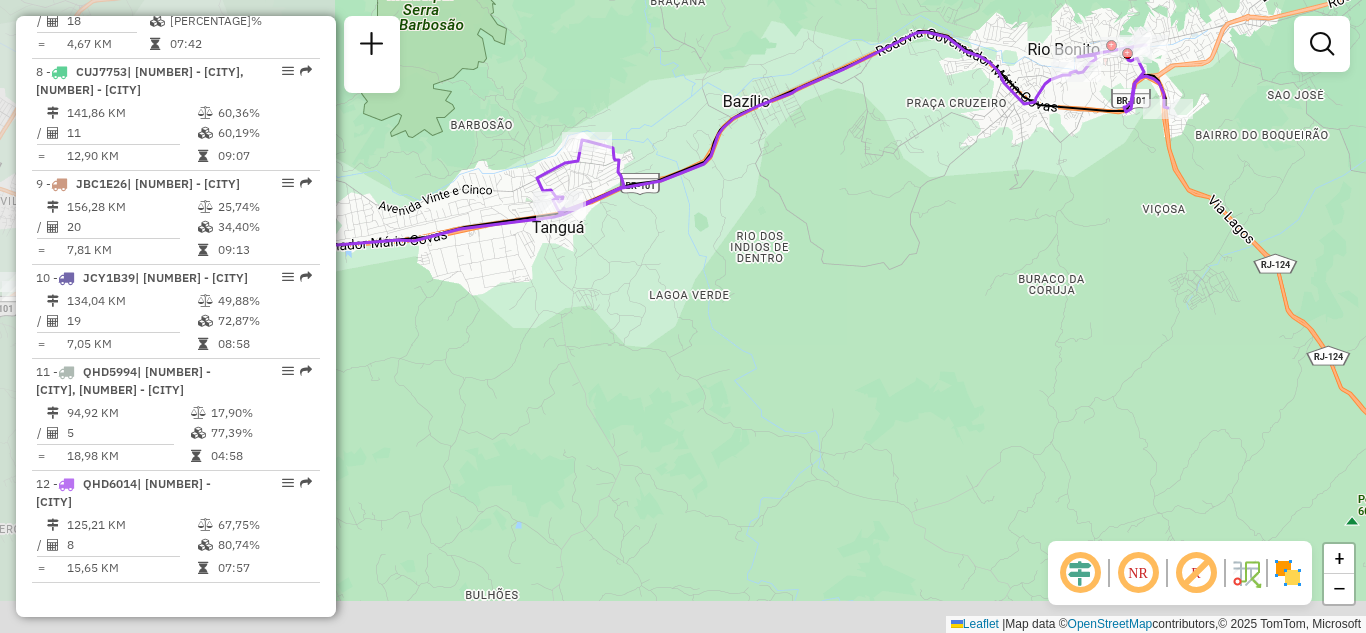 drag, startPoint x: 642, startPoint y: 320, endPoint x: 1090, endPoint y: 203, distance: 463.0259 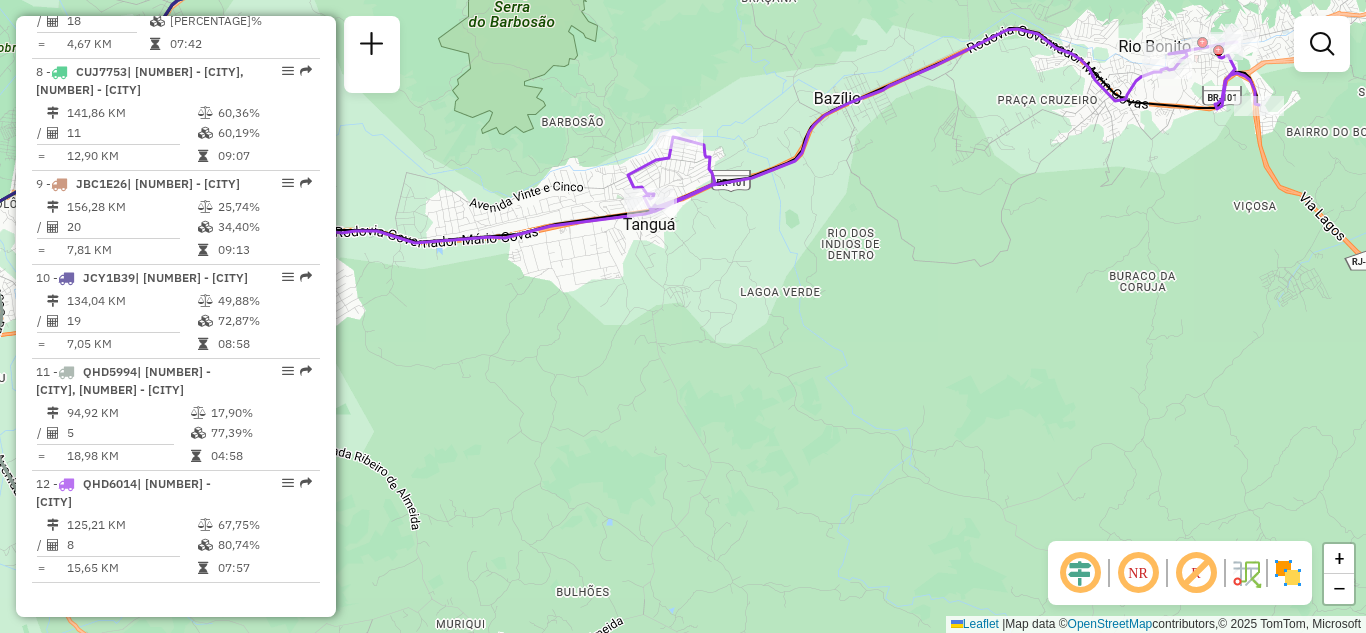 click on "Janela de atendimento Grade de atendimento Capacidade Transportadoras Veículos Cliente Pedidos  Rotas Selecione os dias de semana para filtrar as janelas de atendimento  Seg   Ter   Qua   Qui   Sex   Sáb   Dom  Informe o período da janela de atendimento: De: Até:  Filtrar exatamente a janela do cliente  Considerar janela de atendimento padrão  Selecione os dias de semana para filtrar as grades de atendimento  Seg   Ter   Qua   Qui   Sex   Sáb   Dom   Considerar clientes sem dia de atendimento cadastrado  Clientes fora do dia de atendimento selecionado Filtrar as atividades entre os valores definidos abaixo:  Peso mínimo:   Peso máximo:   Cubagem mínima:   Cubagem máxima:   De:   Até:  Filtrar as atividades entre o tempo de atendimento definido abaixo:  De:   Até:   Considerar capacidade total dos clientes não roteirizados Transportadora: Selecione um ou mais itens Tipo de veículo: Selecione um ou mais itens Veículo: Selecione um ou mais itens Motorista: Selecione um ou mais itens Nome: Rótulo:" 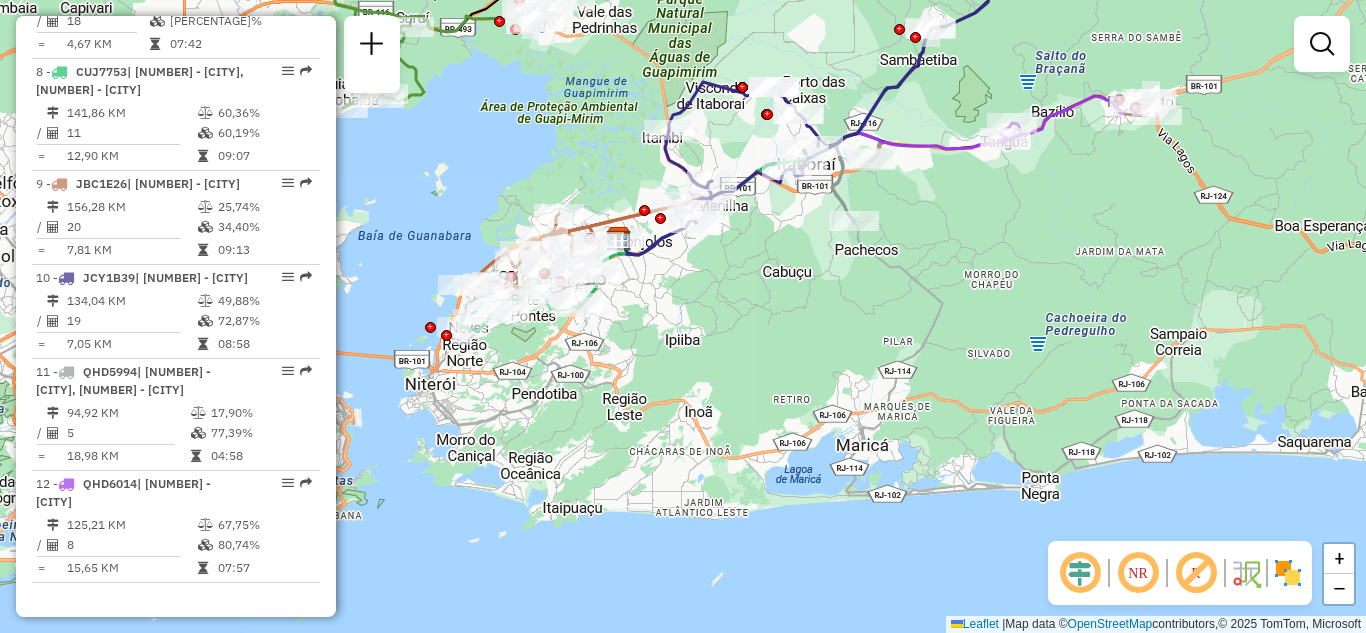 drag, startPoint x: 813, startPoint y: 338, endPoint x: 1011, endPoint y: 220, distance: 230.49512 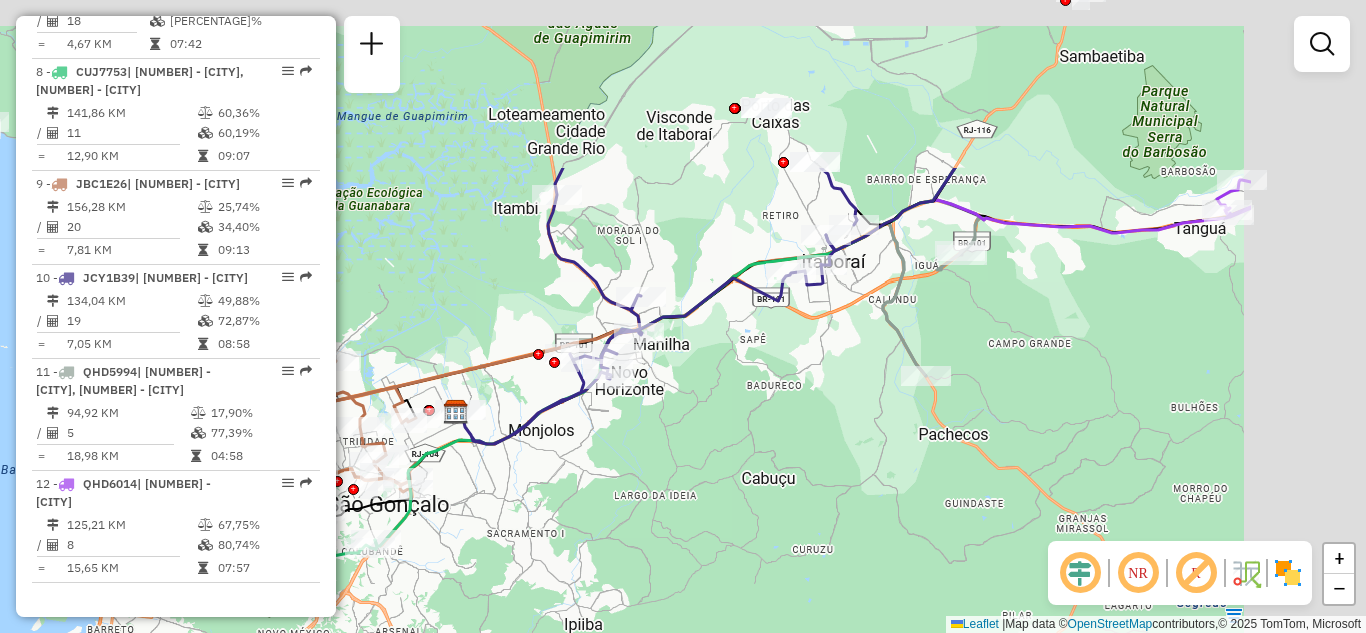 drag, startPoint x: 883, startPoint y: 271, endPoint x: 632, endPoint y: 502, distance: 341.11874 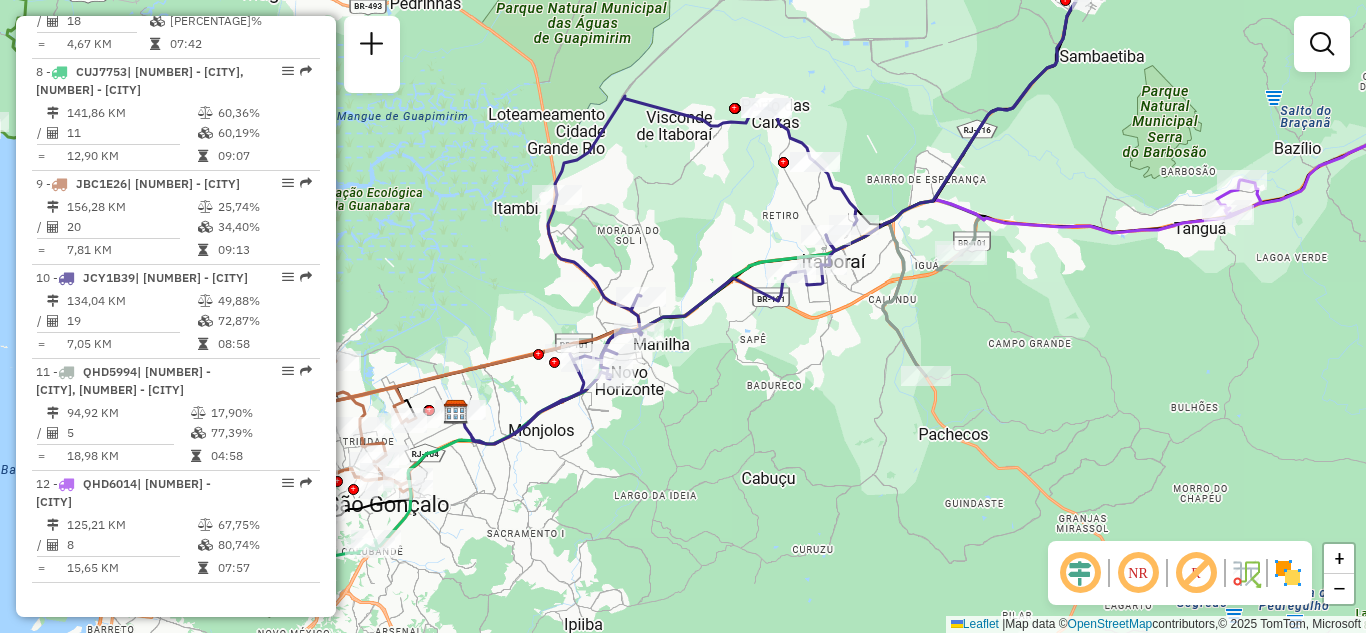 drag, startPoint x: 655, startPoint y: 208, endPoint x: 654, endPoint y: 225, distance: 17.029387 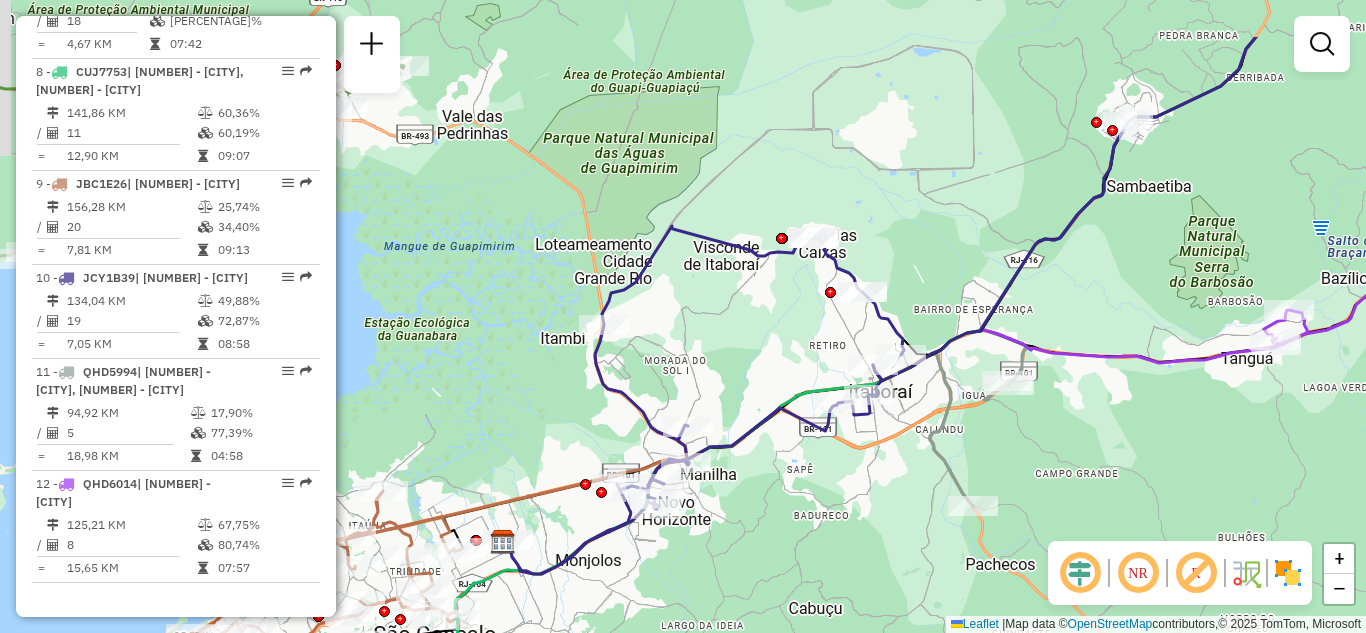 click on "Janela de atendimento Grade de atendimento Capacidade Transportadoras Veículos Cliente Pedidos  Rotas Selecione os dias de semana para filtrar as janelas de atendimento  Seg   Ter   Qua   Qui   Sex   Sáb   Dom  Informe o período da janela de atendimento: De: Até:  Filtrar exatamente a janela do cliente  Considerar janela de atendimento padrão  Selecione os dias de semana para filtrar as grades de atendimento  Seg   Ter   Qua   Qui   Sex   Sáb   Dom   Considerar clientes sem dia de atendimento cadastrado  Clientes fora do dia de atendimento selecionado Filtrar as atividades entre os valores definidos abaixo:  Peso mínimo:   Peso máximo:   Cubagem mínima:   Cubagem máxima:   De:   Até:  Filtrar as atividades entre o tempo de atendimento definido abaixo:  De:   Até:   Considerar capacidade total dos clientes não roteirizados Transportadora: Selecione um ou mais itens Tipo de veículo: Selecione um ou mais itens Veículo: Selecione um ou mais itens Motorista: Selecione um ou mais itens Nome: Rótulo:" 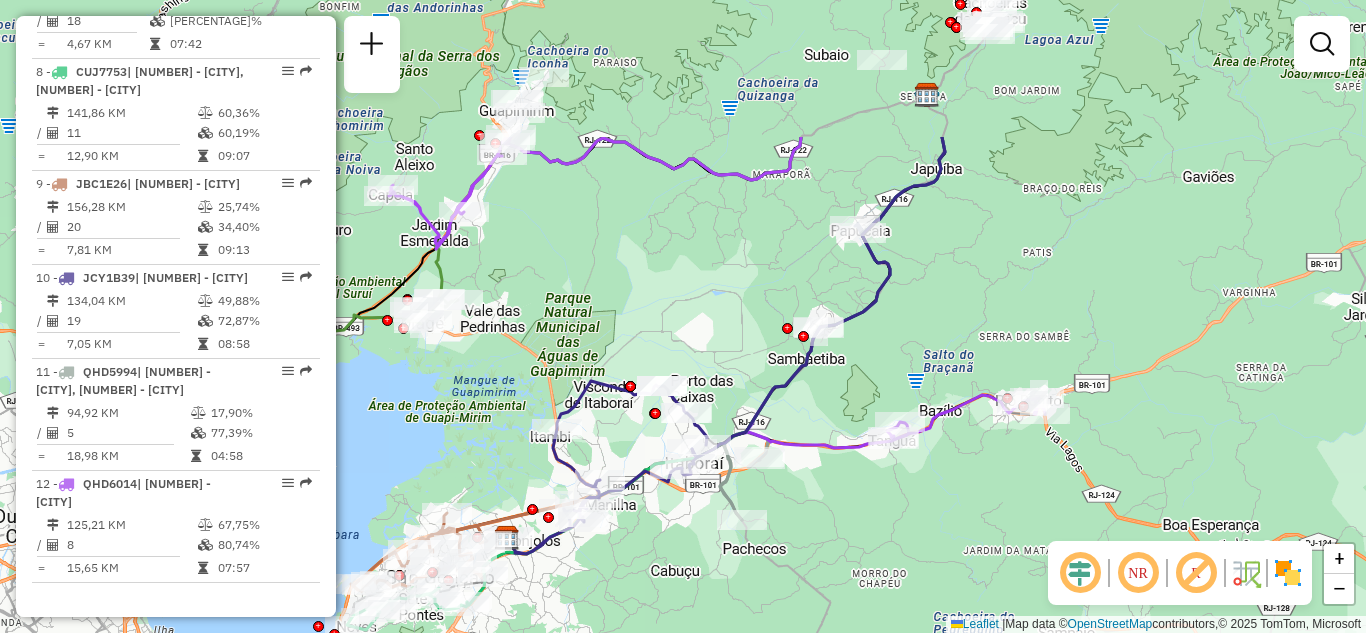 drag, startPoint x: 480, startPoint y: 300, endPoint x: 515, endPoint y: 449, distance: 153.05554 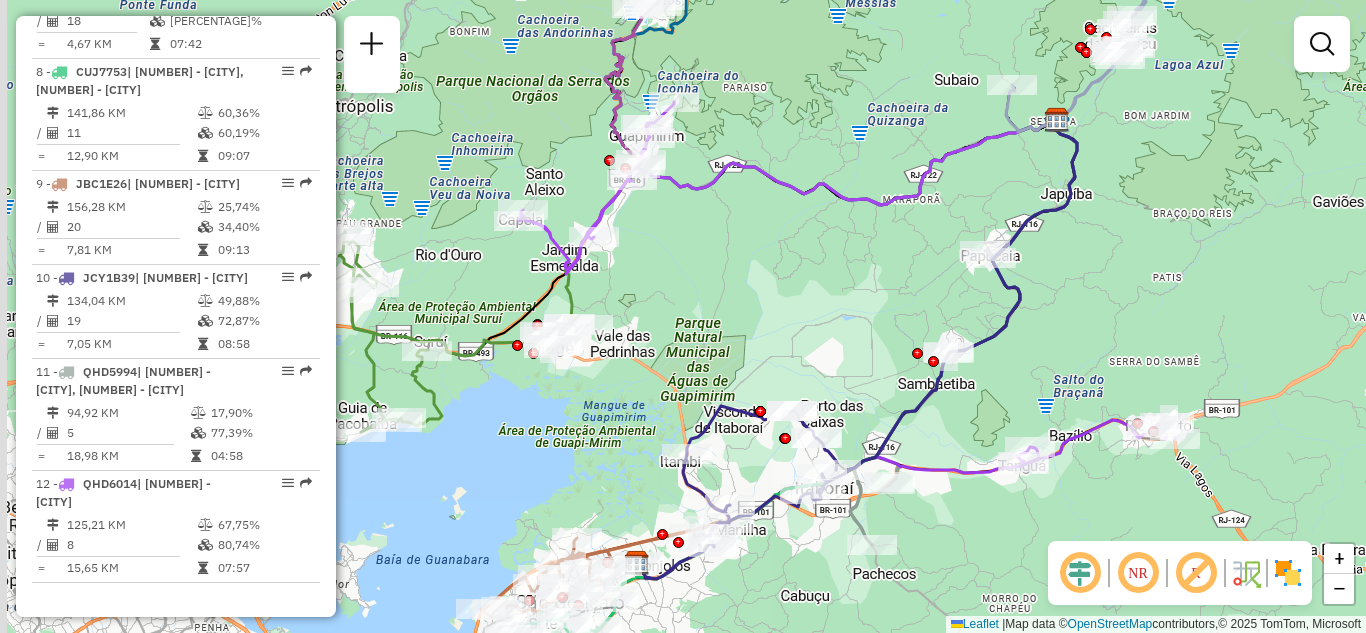drag, startPoint x: 708, startPoint y: 258, endPoint x: 811, endPoint y: 273, distance: 104.0865 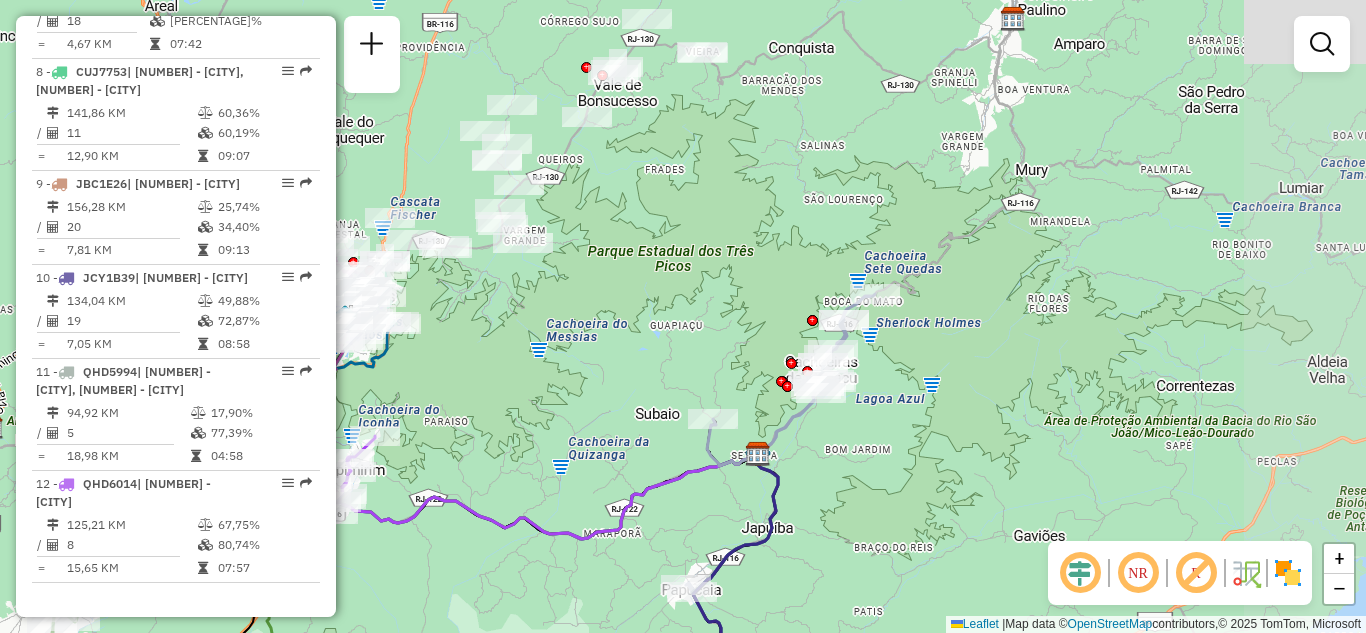 drag, startPoint x: 865, startPoint y: 244, endPoint x: 452, endPoint y: 646, distance: 576.34454 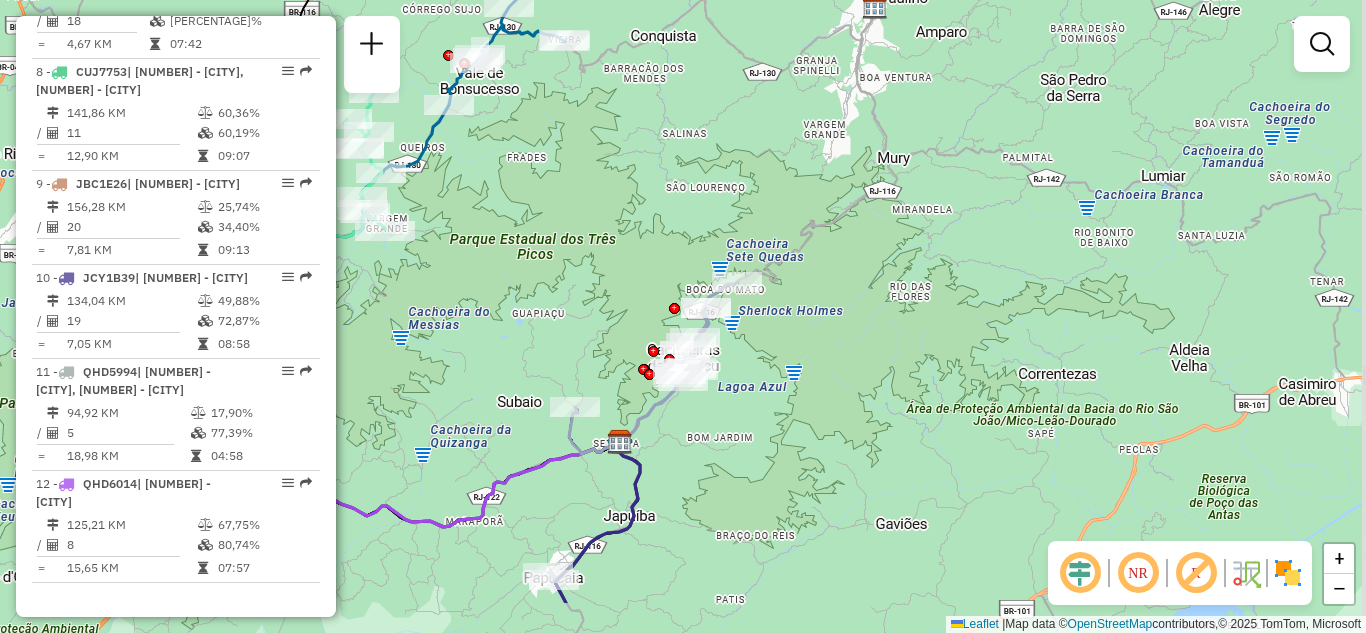 drag, startPoint x: 685, startPoint y: 381, endPoint x: 578, endPoint y: 129, distance: 273.77545 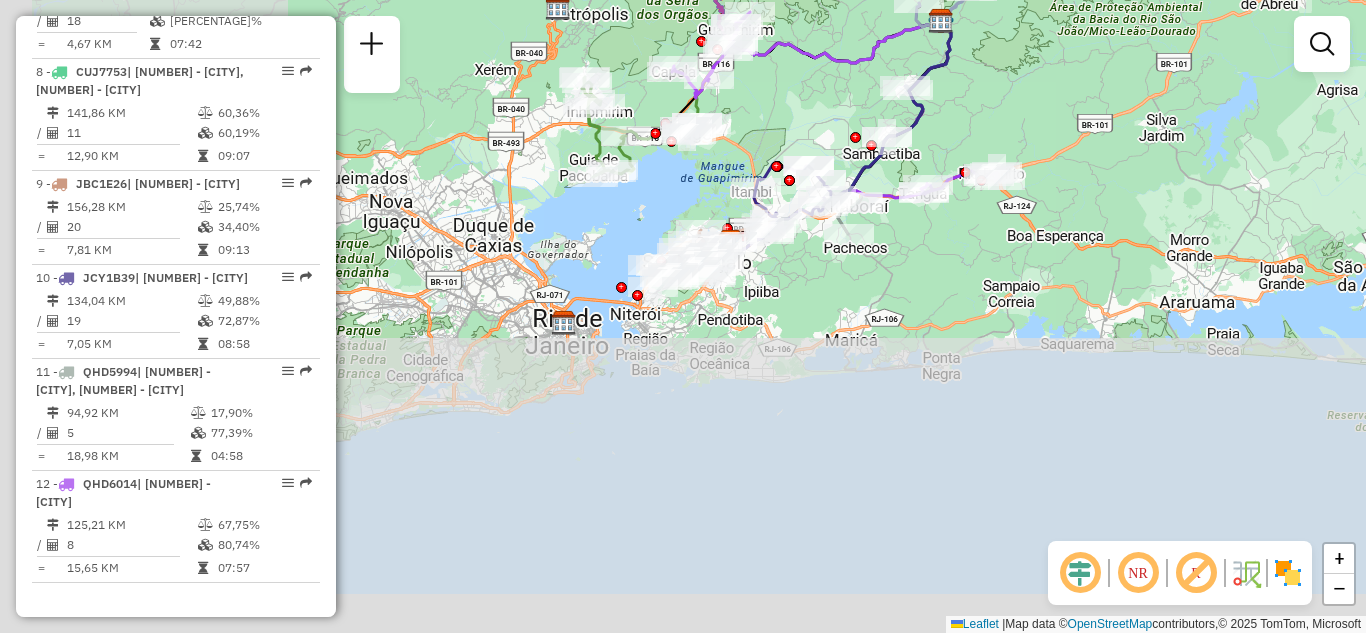 drag, startPoint x: 761, startPoint y: 457, endPoint x: 1041, endPoint y: 168, distance: 402.39407 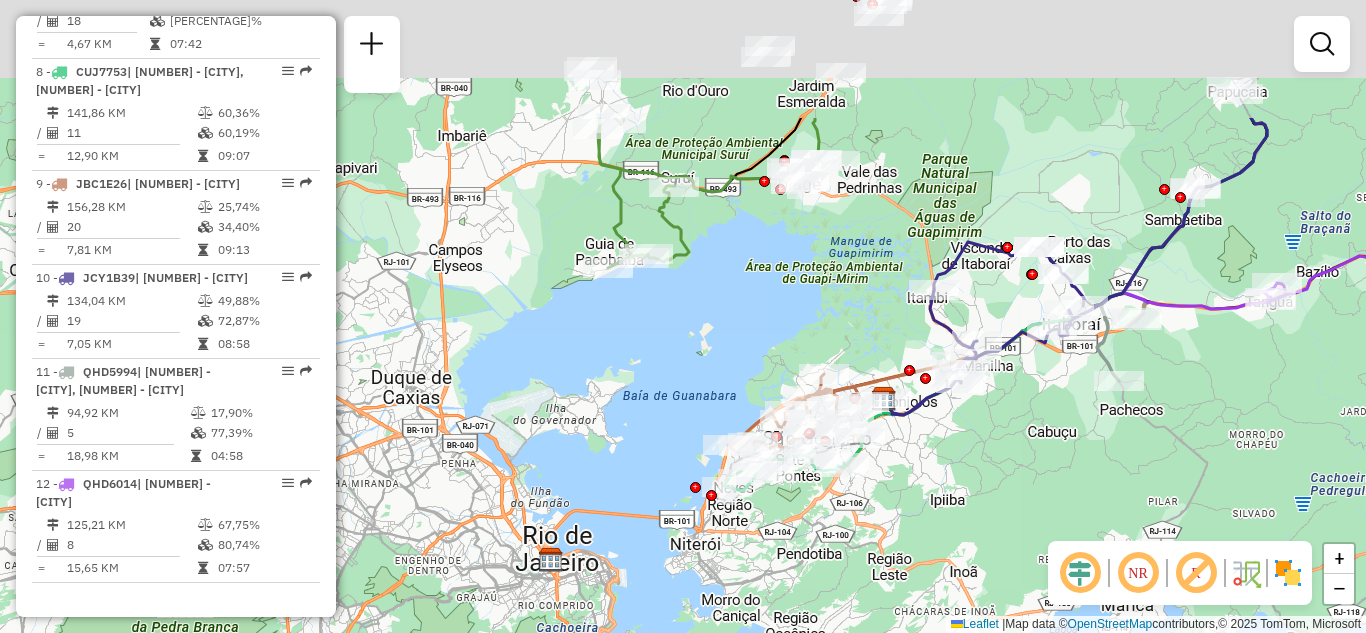 drag, startPoint x: 696, startPoint y: 263, endPoint x: 702, endPoint y: 297, distance: 34.525352 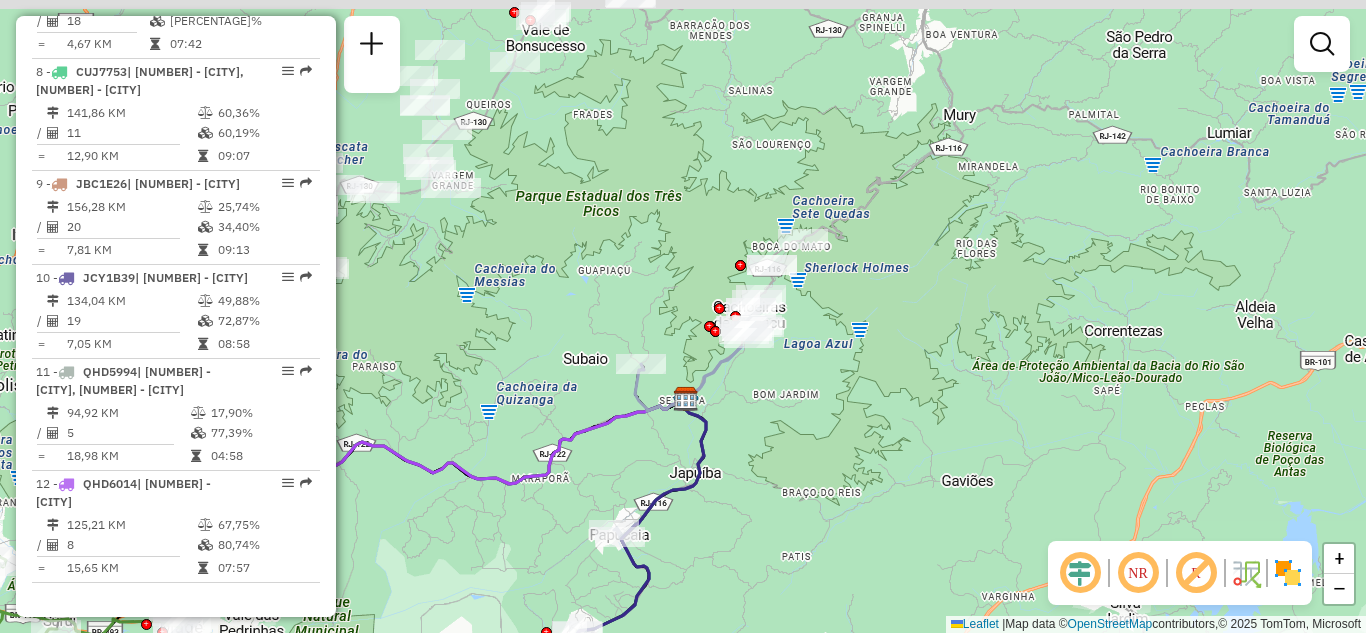 drag, startPoint x: 776, startPoint y: 271, endPoint x: 343, endPoint y: 600, distance: 543.8106 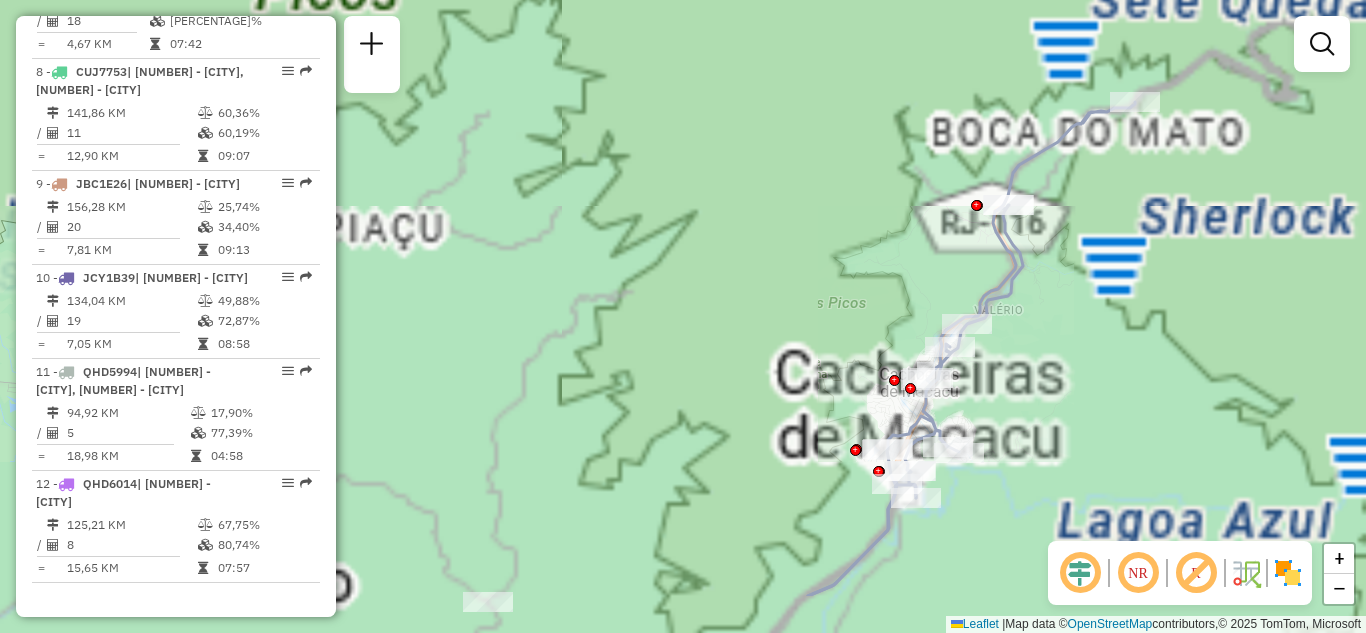 drag, startPoint x: 816, startPoint y: 282, endPoint x: 727, endPoint y: 165, distance: 147.0034 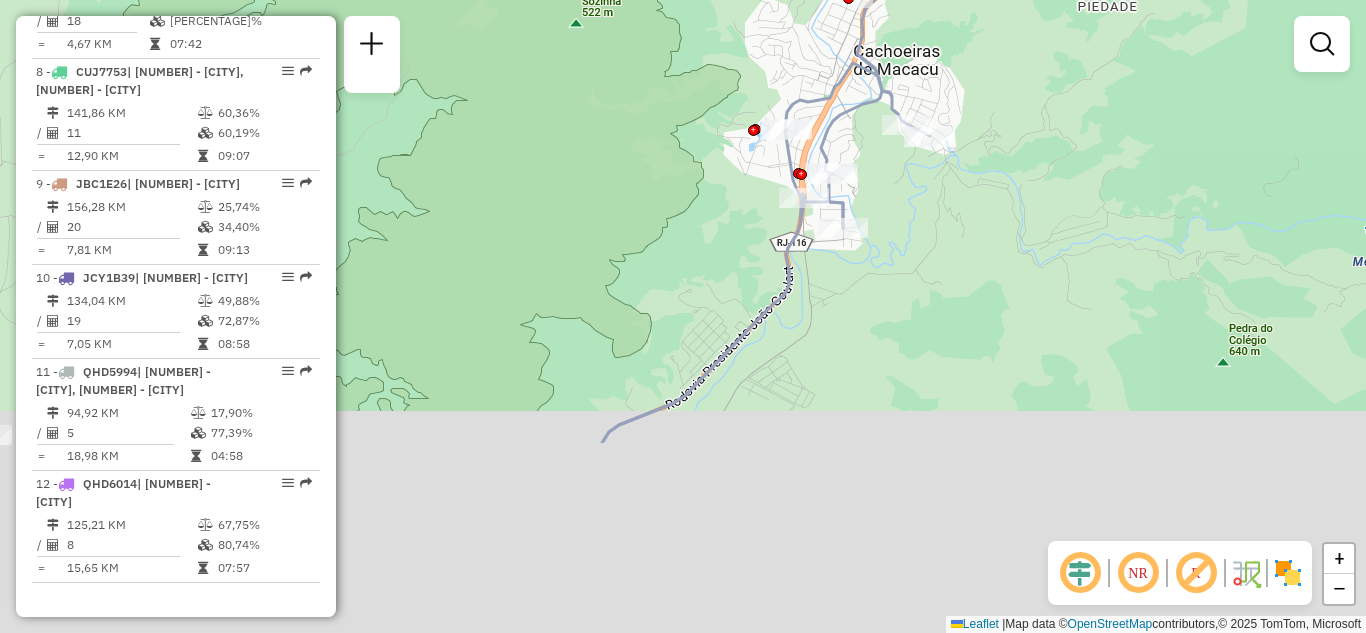 drag, startPoint x: 729, startPoint y: 372, endPoint x: 710, endPoint y: 158, distance: 214.8418 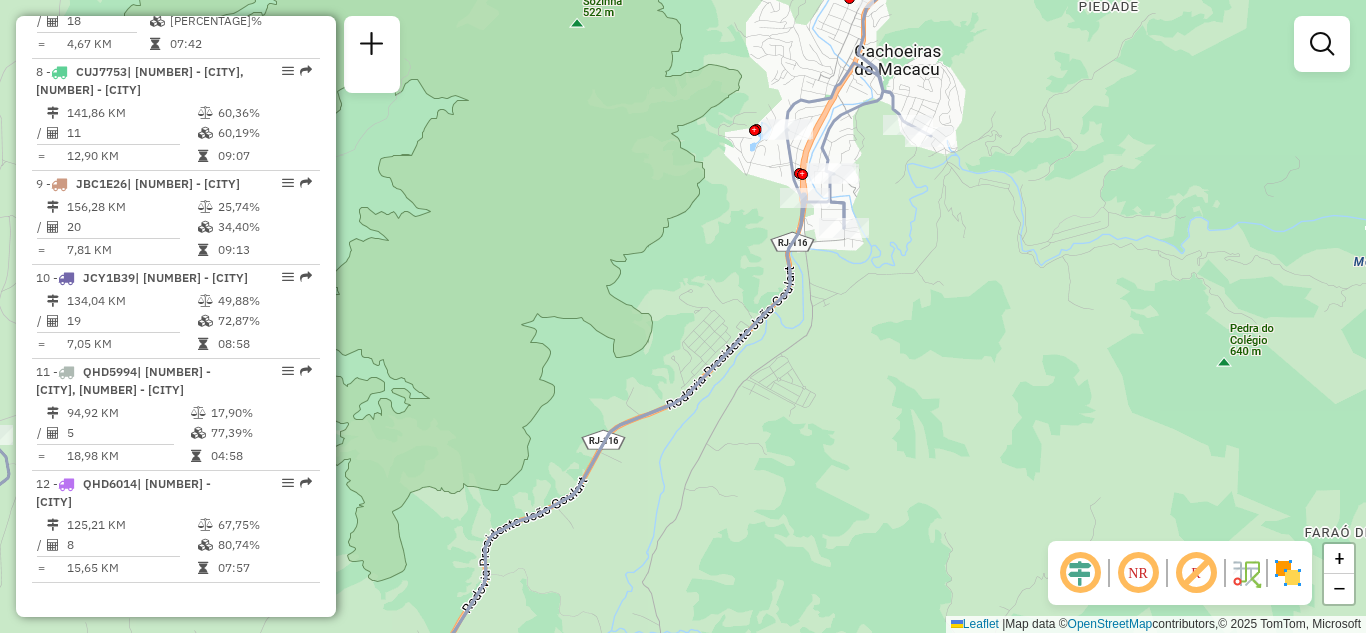 drag, startPoint x: 615, startPoint y: 372, endPoint x: 783, endPoint y: 47, distance: 365.8538 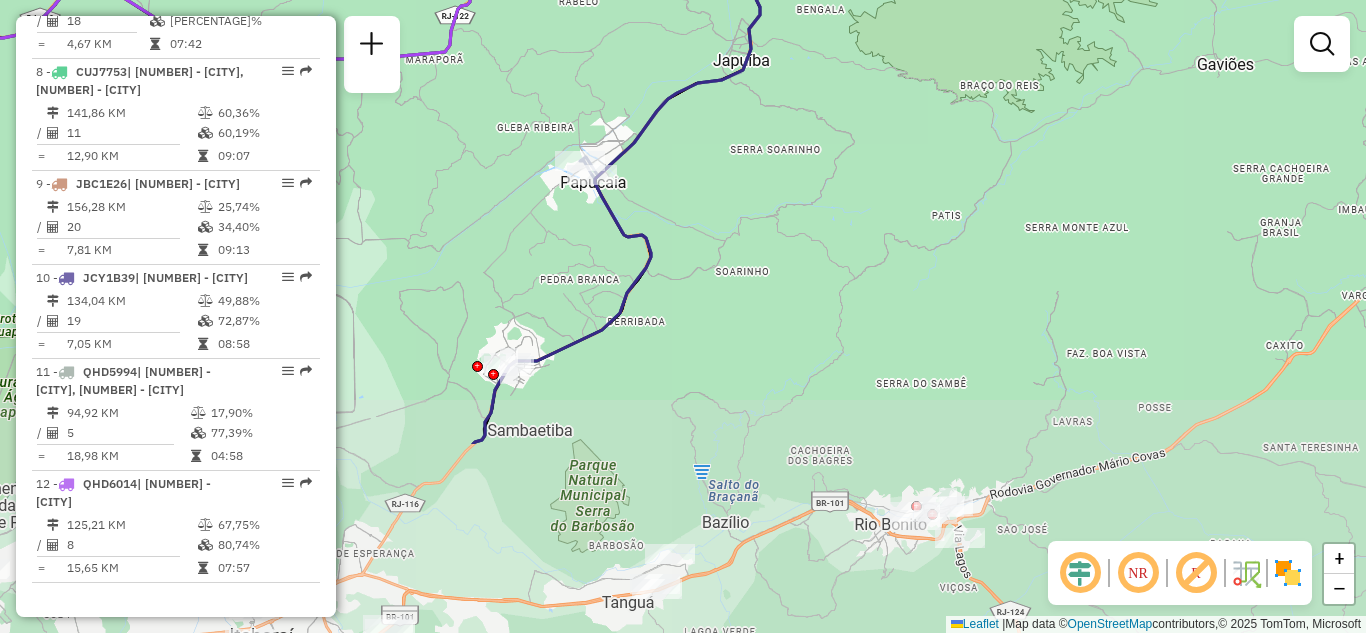 drag, startPoint x: 587, startPoint y: 352, endPoint x: 607, endPoint y: 141, distance: 211.94576 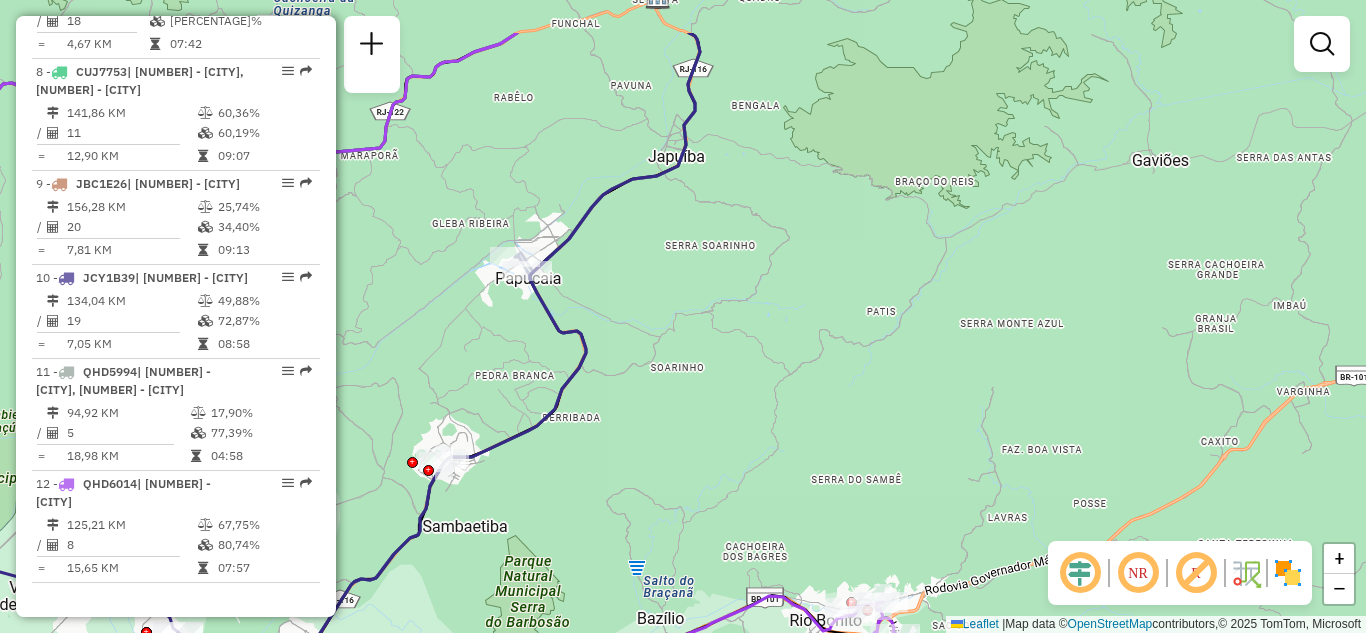 drag, startPoint x: 857, startPoint y: 365, endPoint x: 654, endPoint y: 680, distance: 374.74524 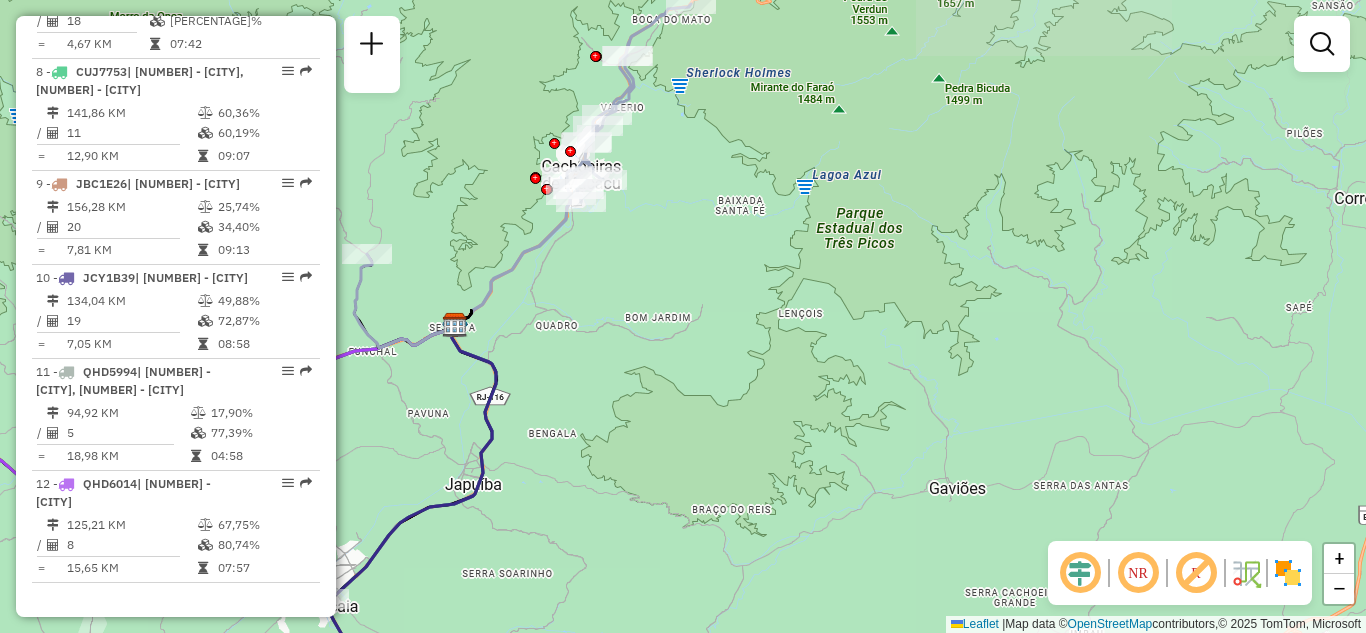 drag, startPoint x: 531, startPoint y: 157, endPoint x: 559, endPoint y: 410, distance: 254.5447 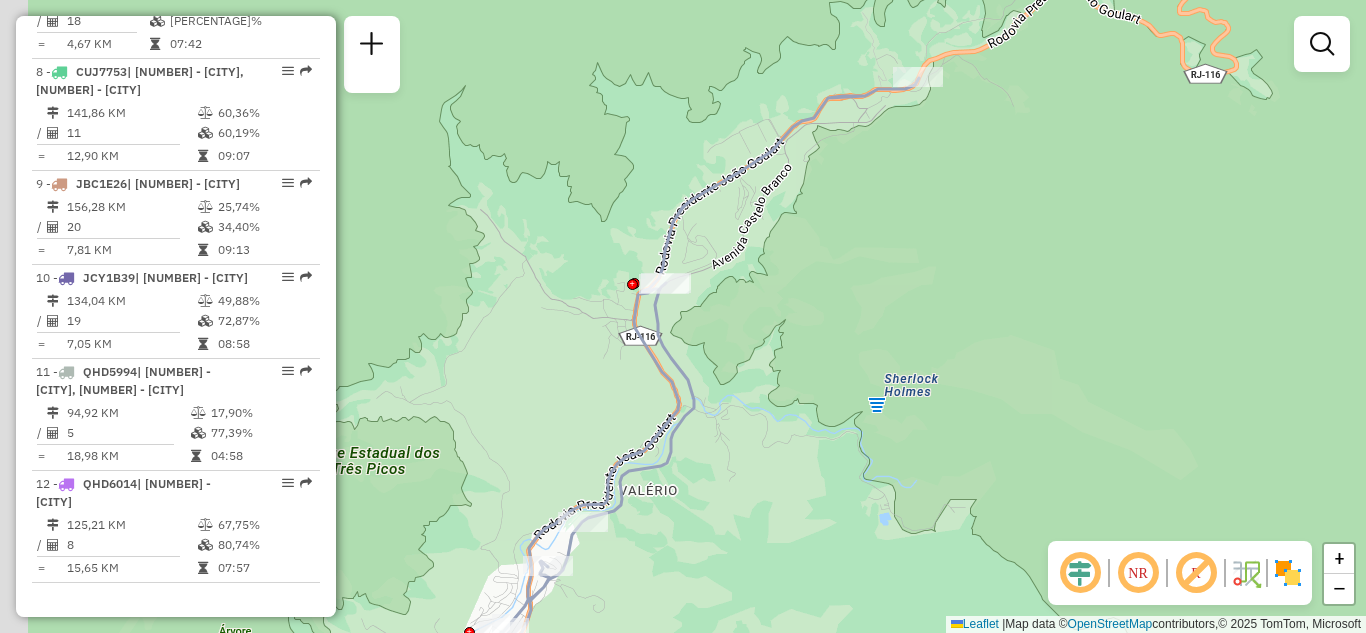 drag, startPoint x: 684, startPoint y: 473, endPoint x: 718, endPoint y: 400, distance: 80.529495 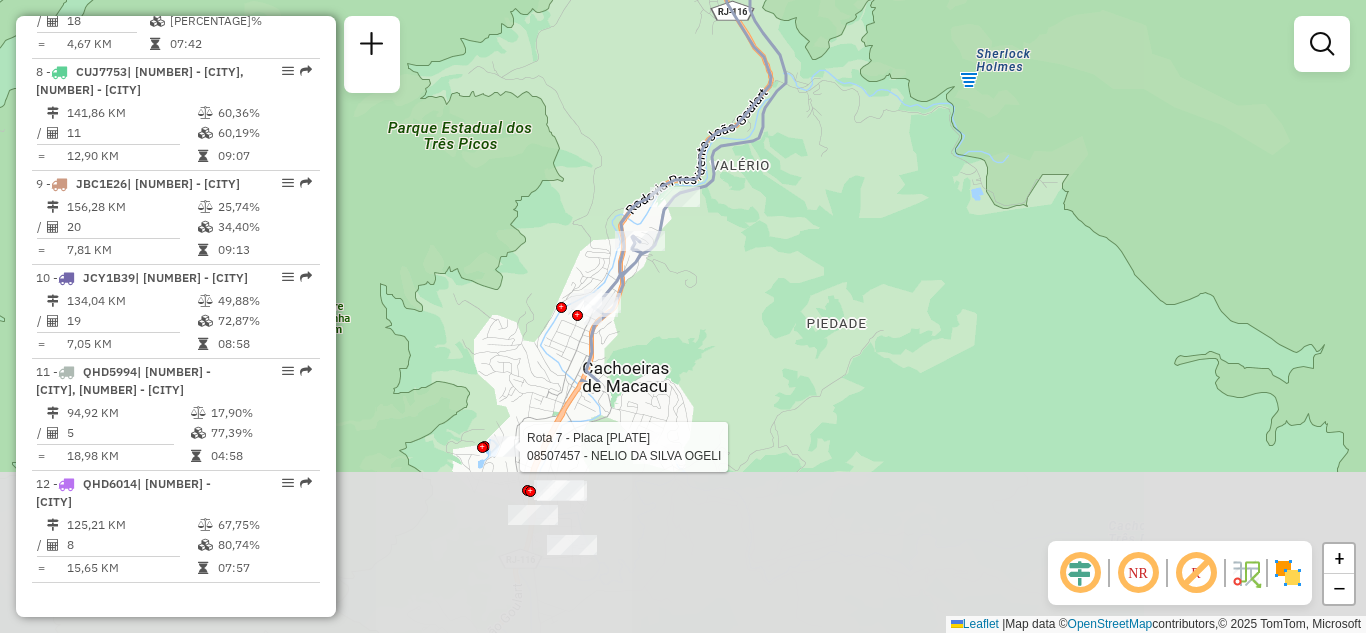 drag, startPoint x: 919, startPoint y: 296, endPoint x: 975, endPoint y: 159, distance: 148.00337 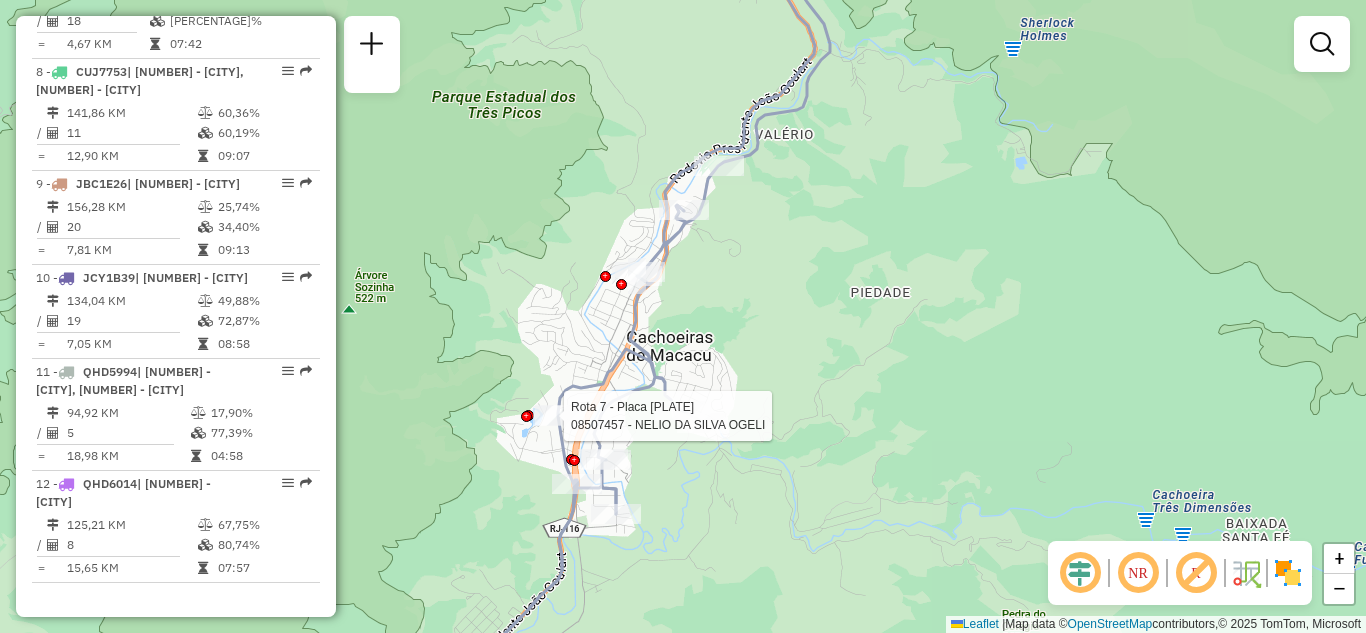 drag, startPoint x: 788, startPoint y: 278, endPoint x: 832, endPoint y: 229, distance: 65.8559 